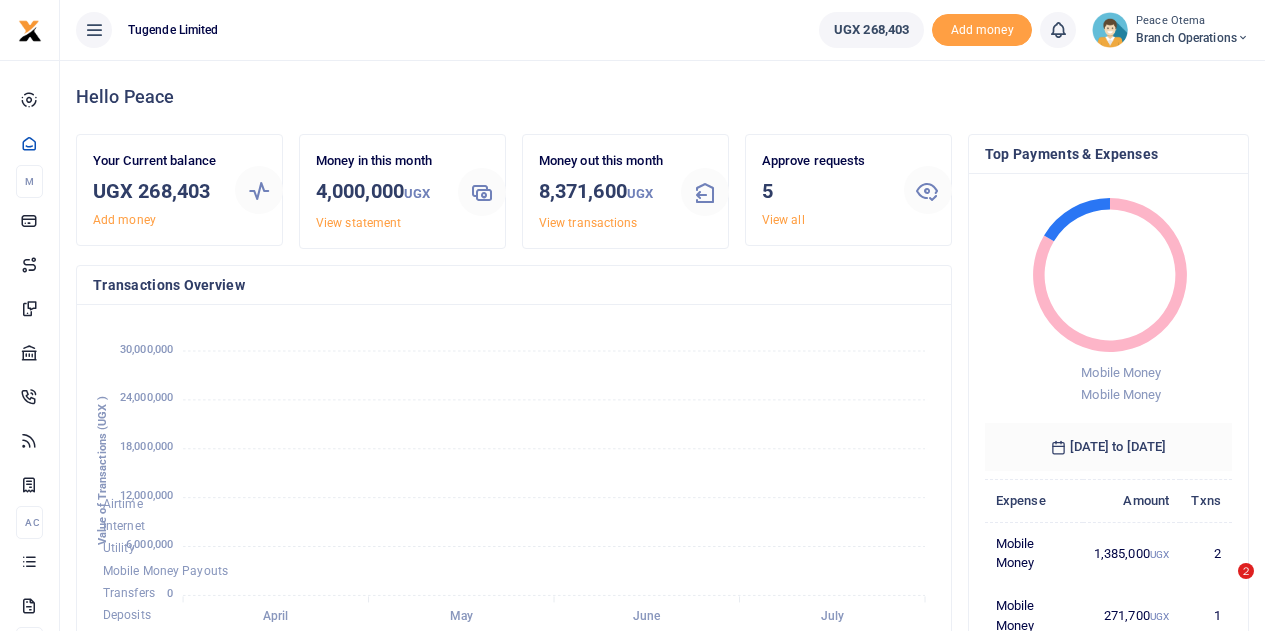 scroll, scrollTop: 0, scrollLeft: 0, axis: both 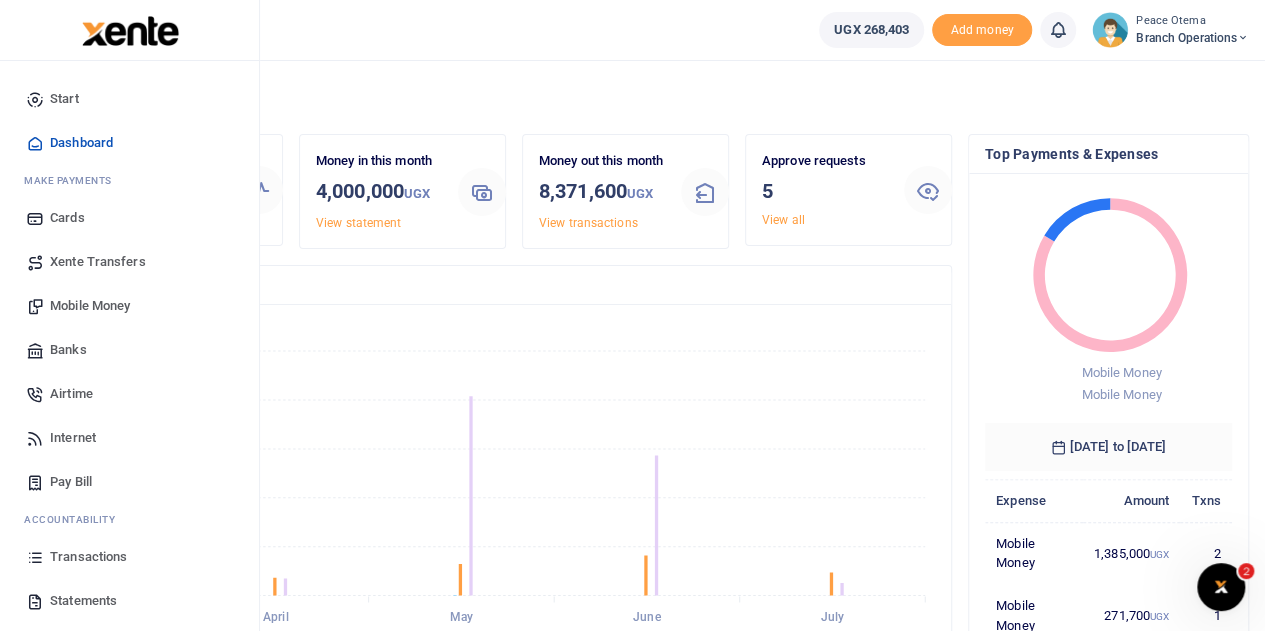 click on "Transactions" at bounding box center (88, 557) 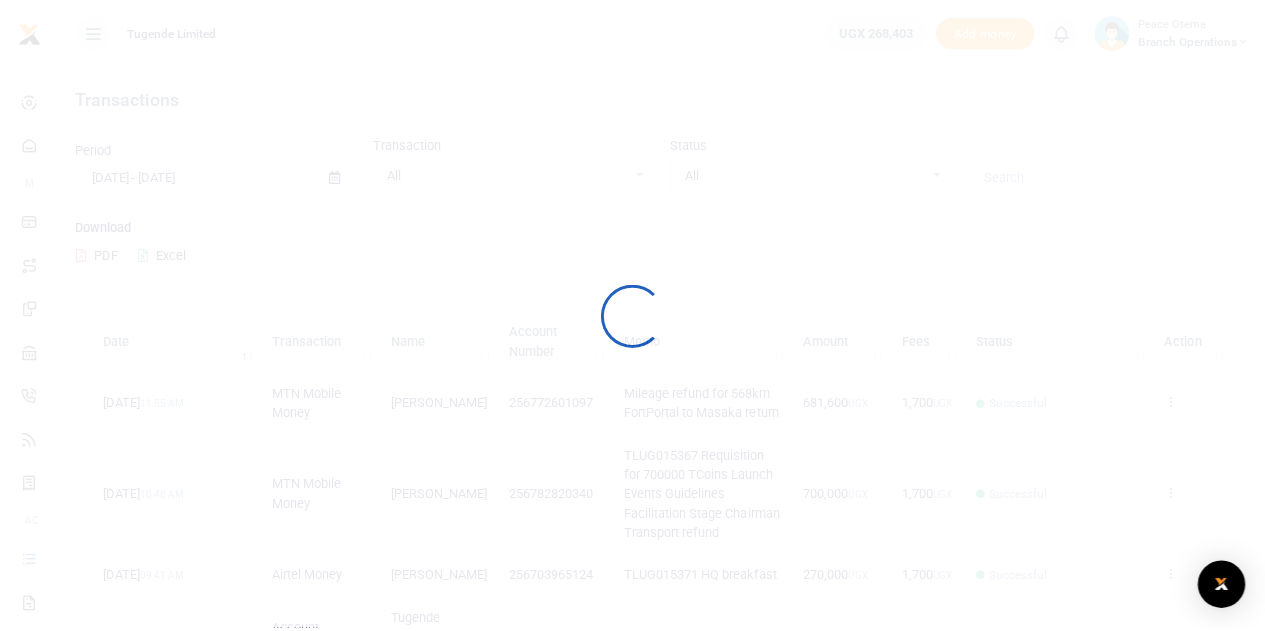 scroll, scrollTop: 0, scrollLeft: 0, axis: both 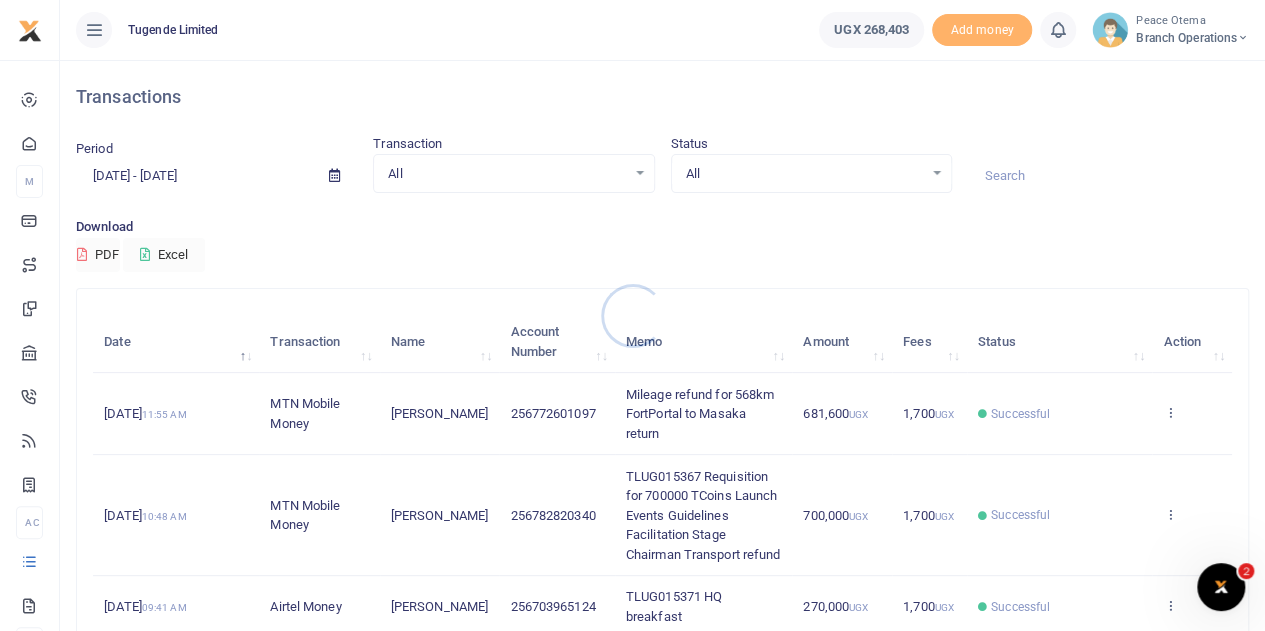 click at bounding box center (632, 315) 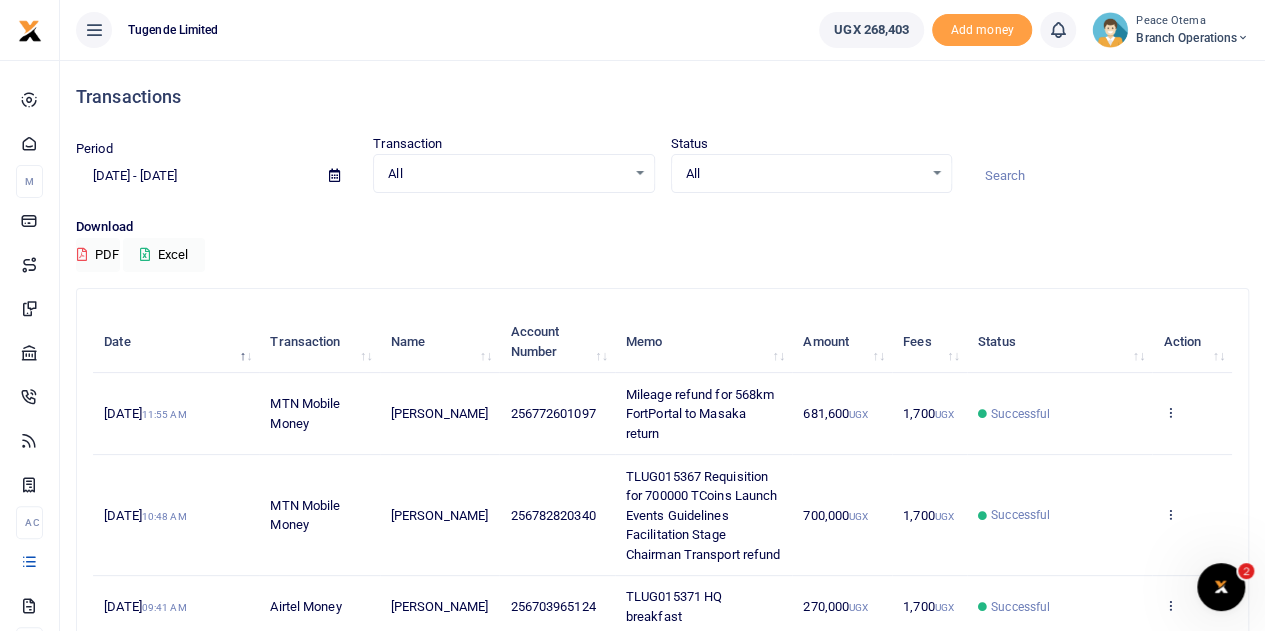 click at bounding box center [1108, 176] 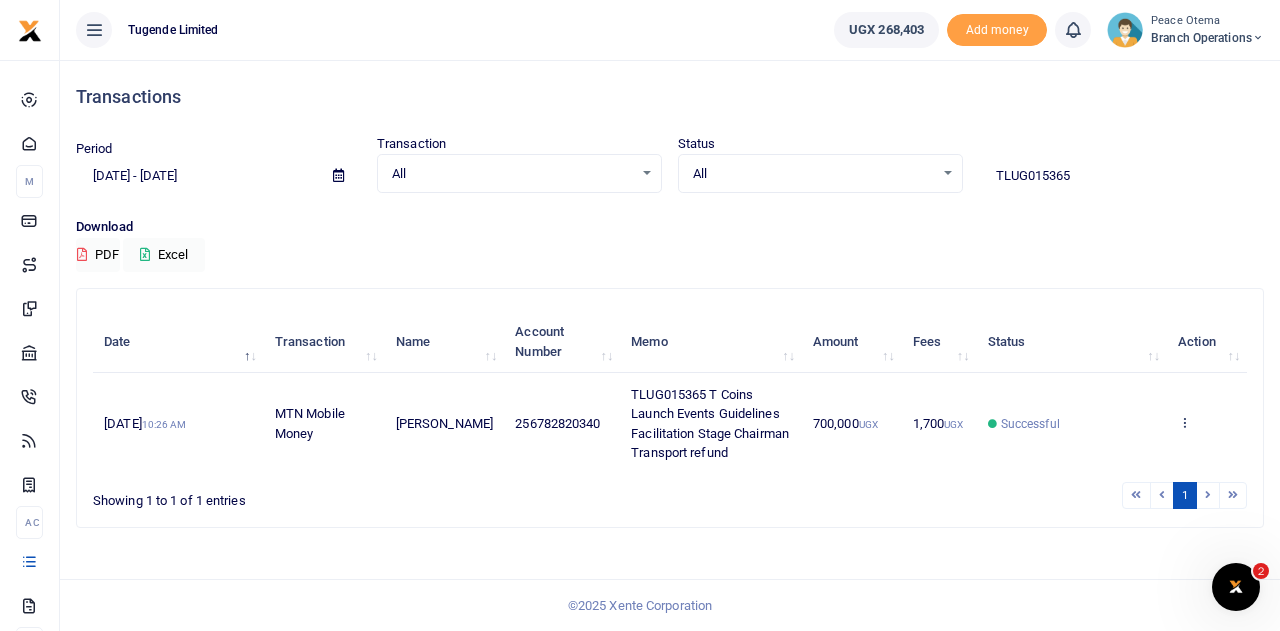 drag, startPoint x: 1095, startPoint y: 179, endPoint x: 898, endPoint y: 159, distance: 198.01262 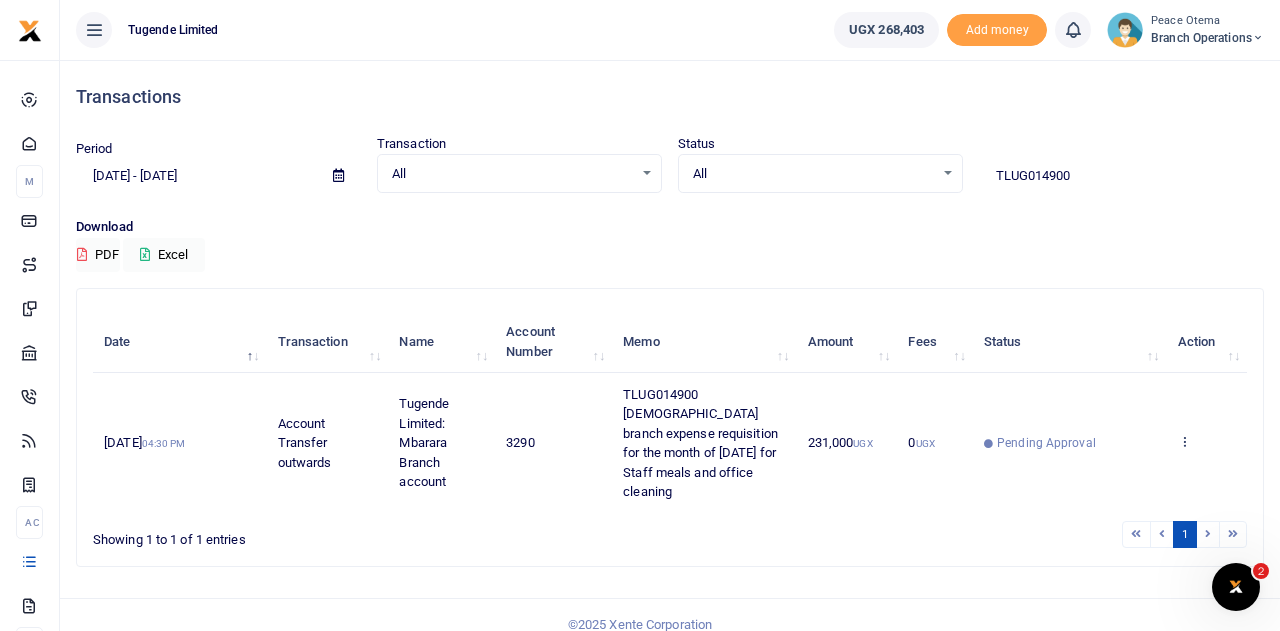 drag, startPoint x: 1111, startPoint y: 173, endPoint x: 916, endPoint y: 169, distance: 195.04102 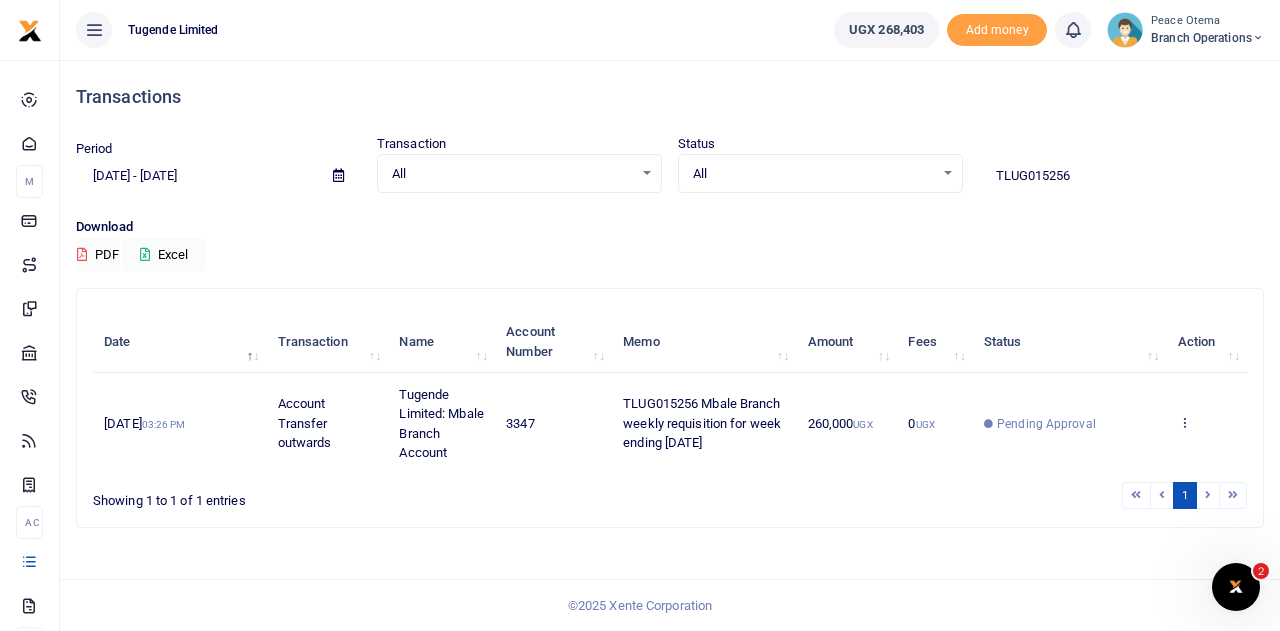drag, startPoint x: 1100, startPoint y: 175, endPoint x: 966, endPoint y: 182, distance: 134.18271 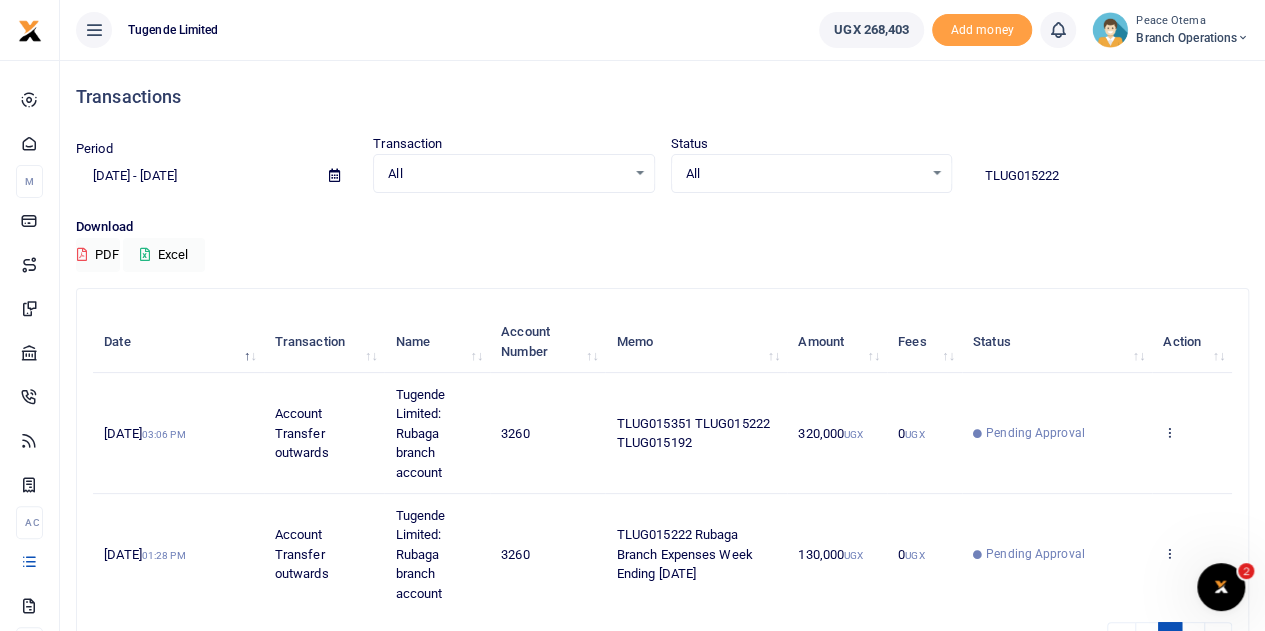 scroll, scrollTop: 118, scrollLeft: 0, axis: vertical 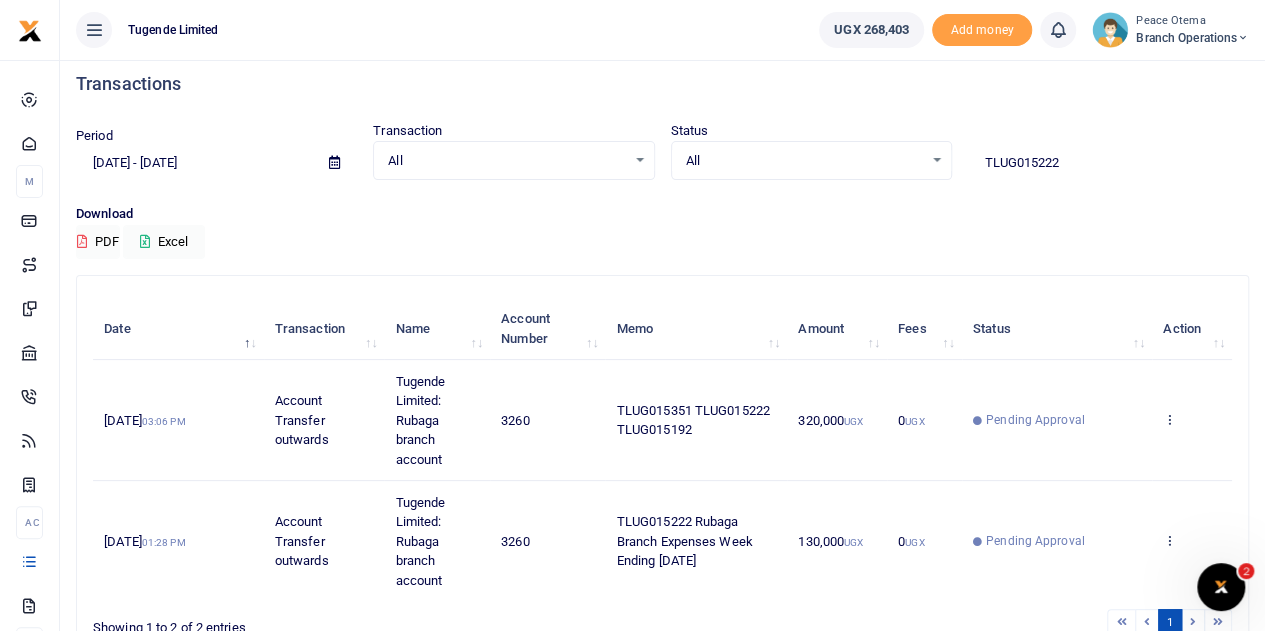 drag, startPoint x: 1080, startPoint y: 158, endPoint x: 918, endPoint y: 169, distance: 162.37303 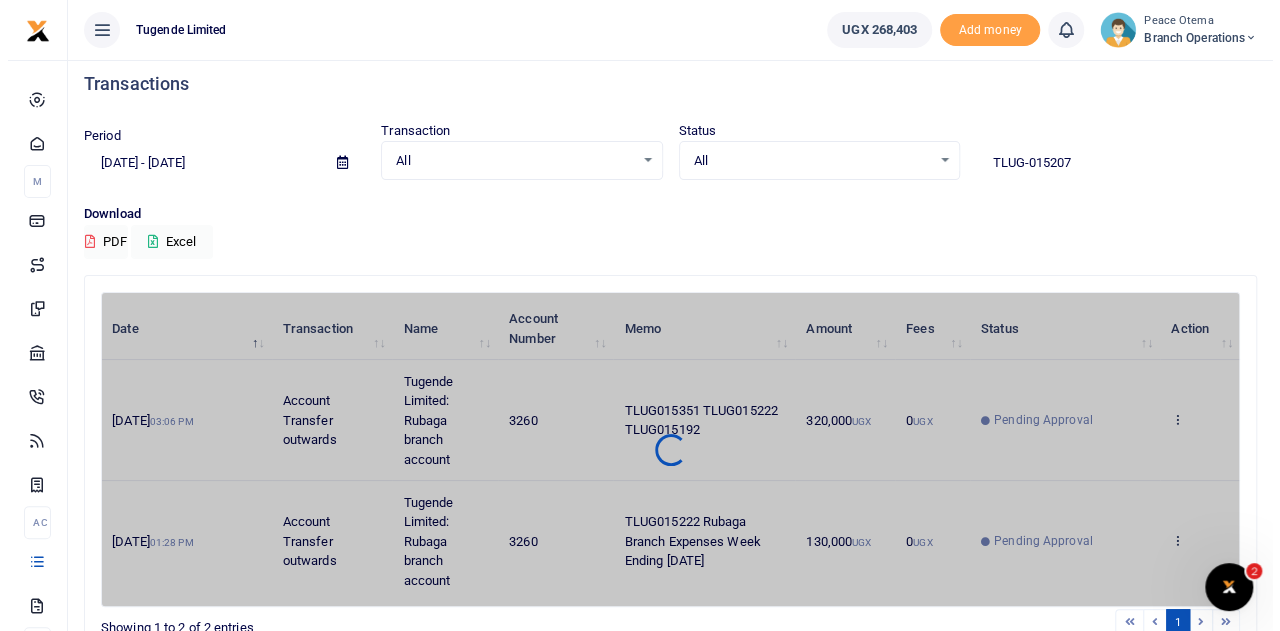 scroll, scrollTop: 0, scrollLeft: 0, axis: both 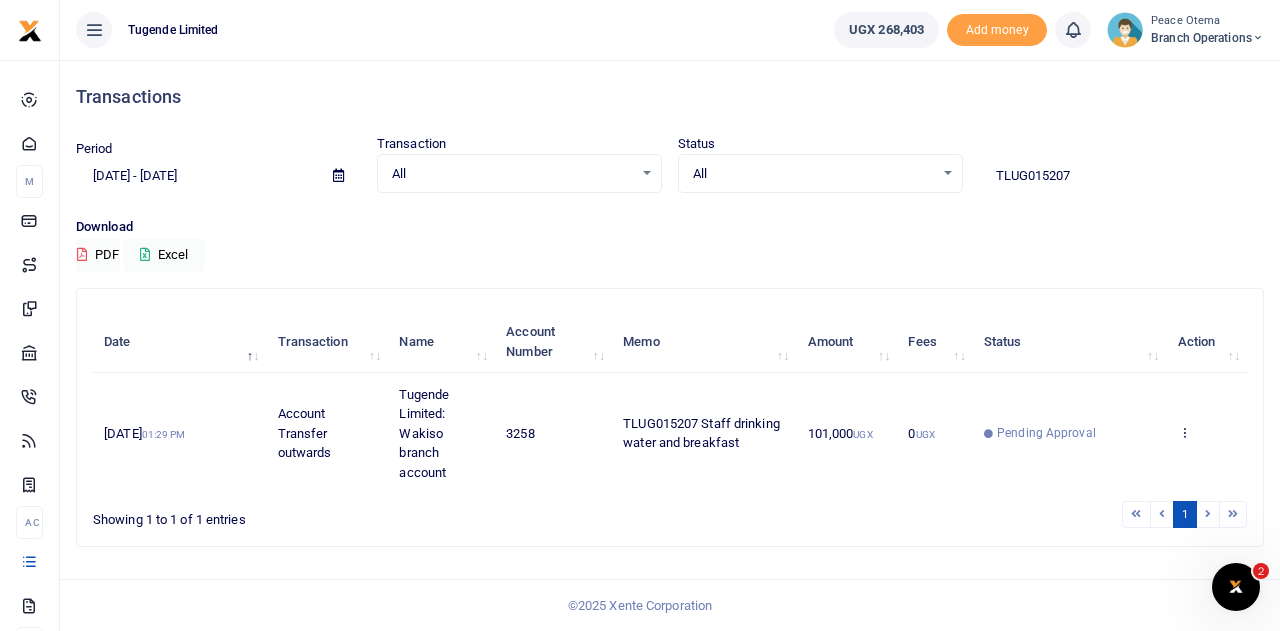 drag, startPoint x: 1076, startPoint y: 186, endPoint x: 928, endPoint y: 162, distance: 149.93332 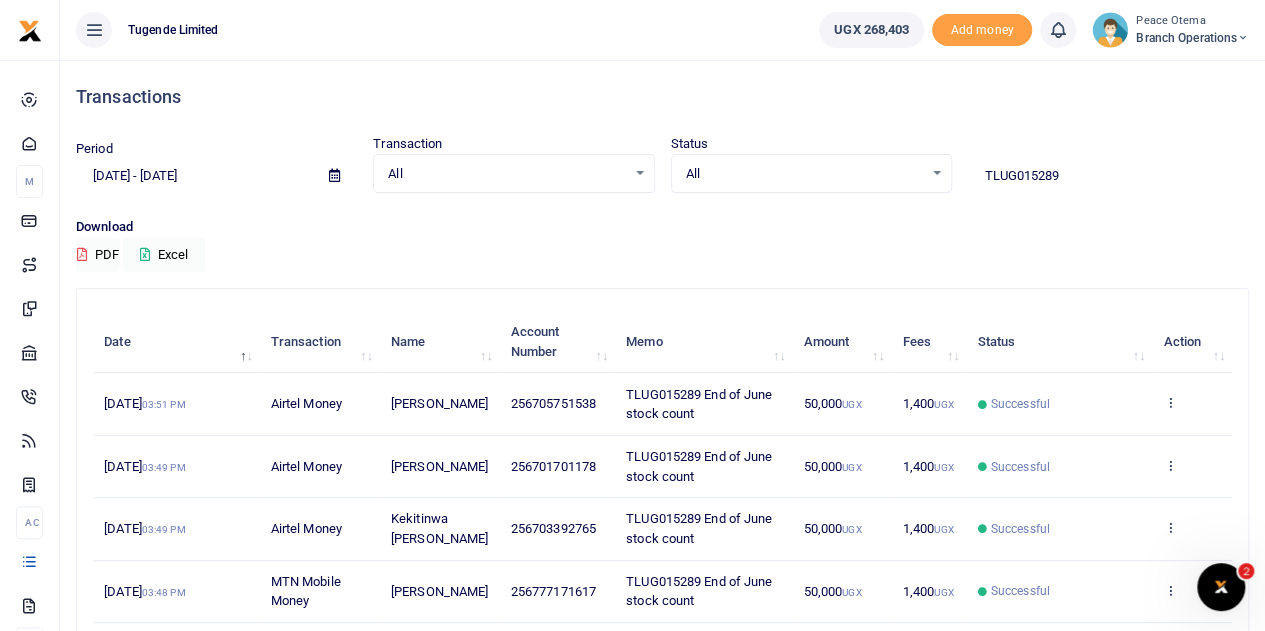 drag, startPoint x: 1087, startPoint y: 179, endPoint x: 884, endPoint y: 181, distance: 203.00986 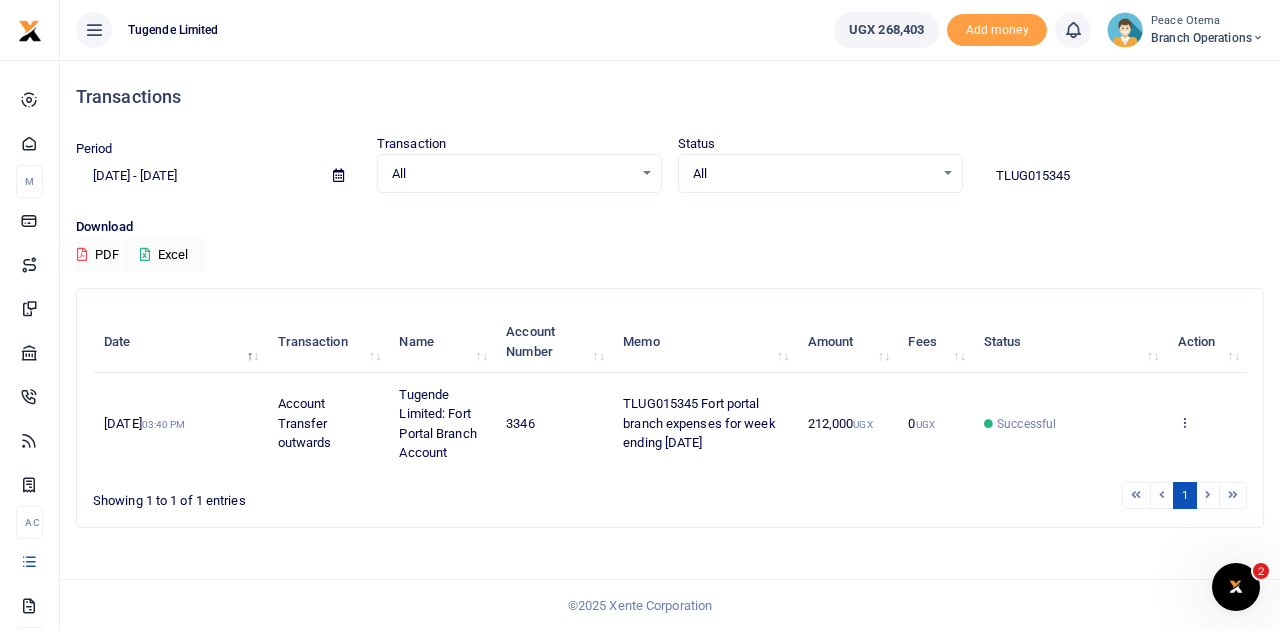 drag, startPoint x: 1080, startPoint y: 179, endPoint x: 873, endPoint y: 173, distance: 207.08694 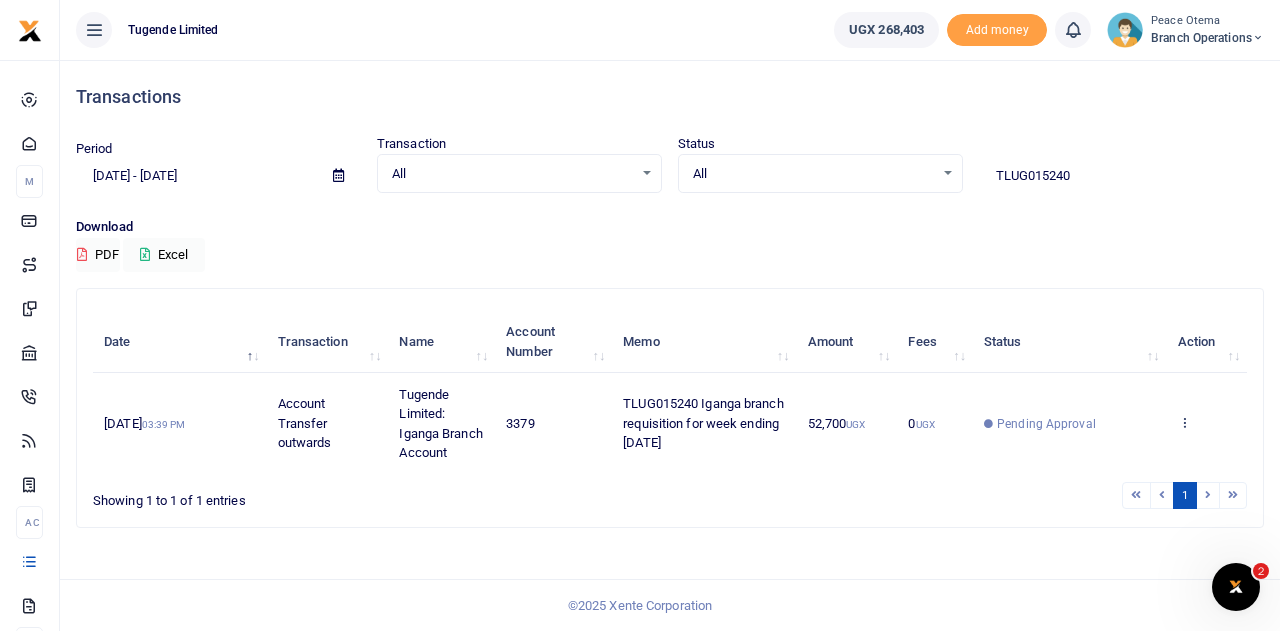 drag, startPoint x: 1079, startPoint y: 173, endPoint x: 921, endPoint y: 153, distance: 159.26079 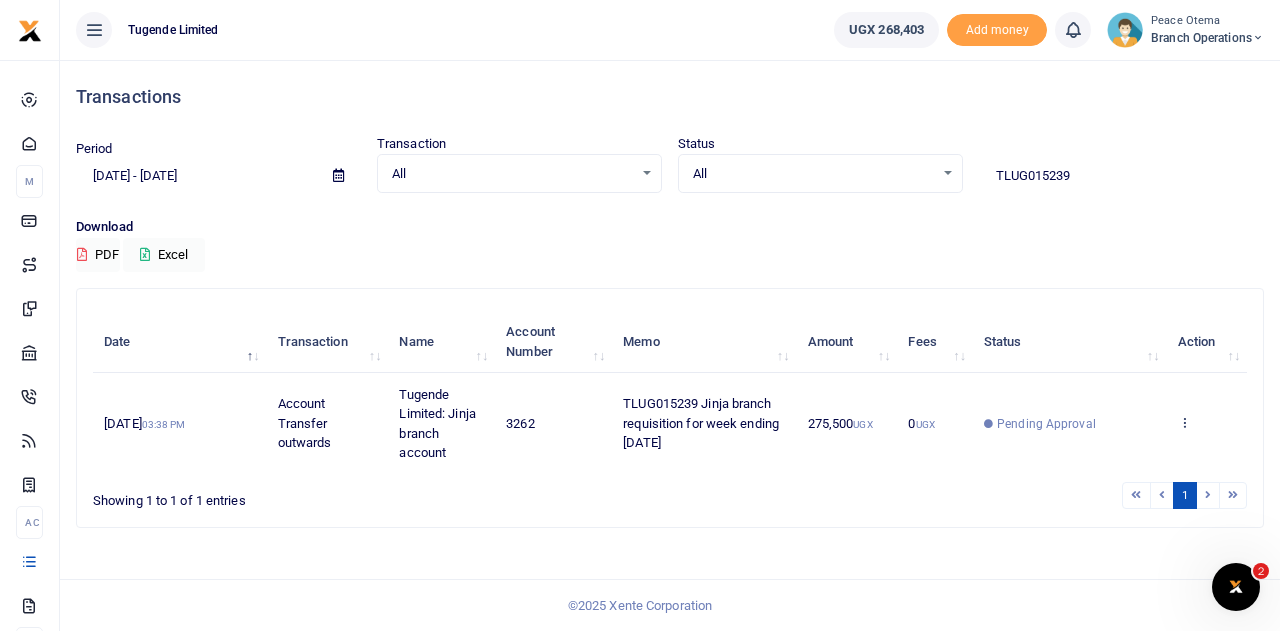 drag, startPoint x: 1103, startPoint y: 182, endPoint x: 884, endPoint y: 168, distance: 219.44704 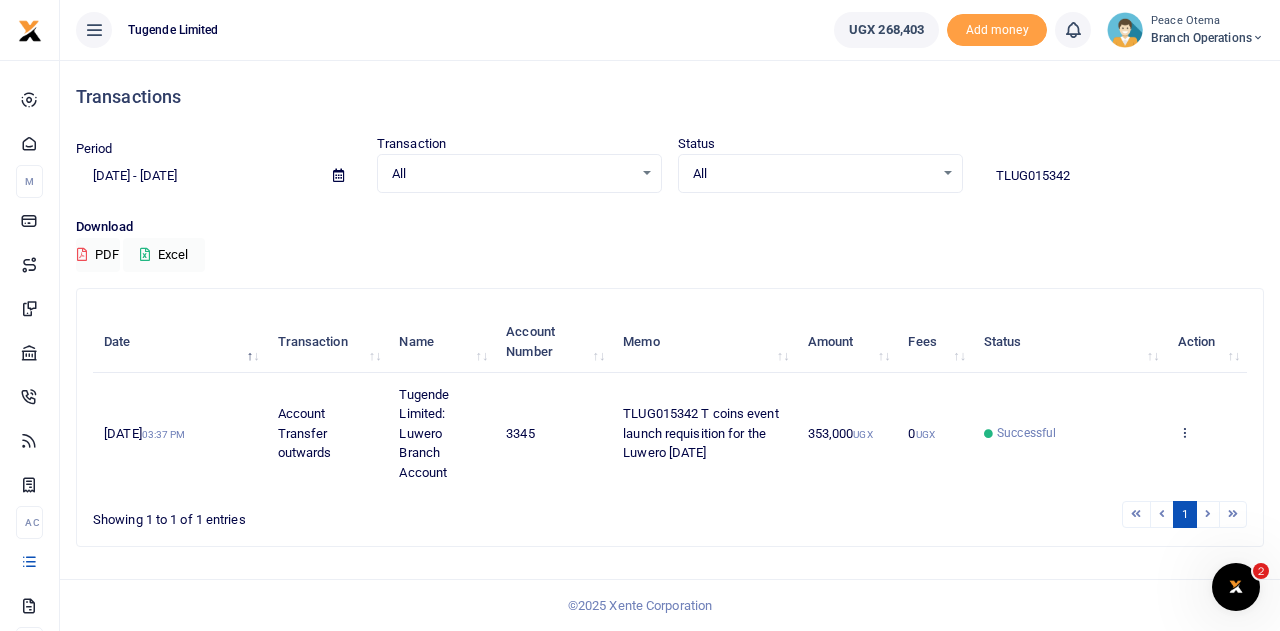 drag, startPoint x: 1086, startPoint y: 185, endPoint x: 902, endPoint y: 172, distance: 184.45866 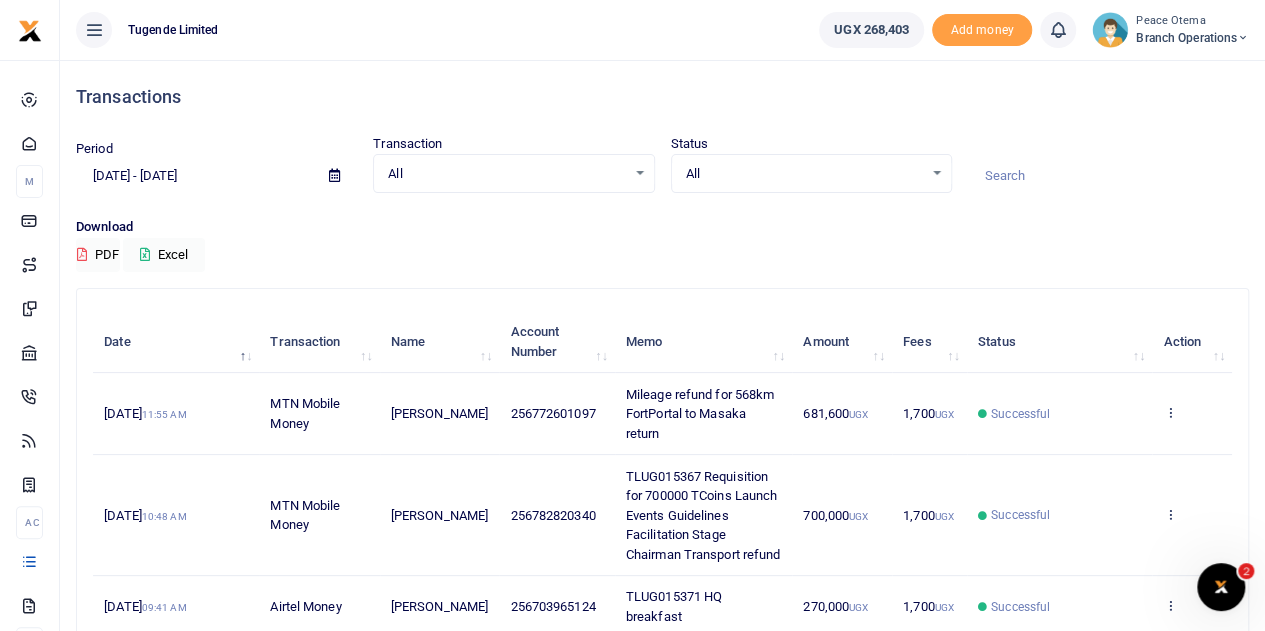 paste on "TLUG-015343" 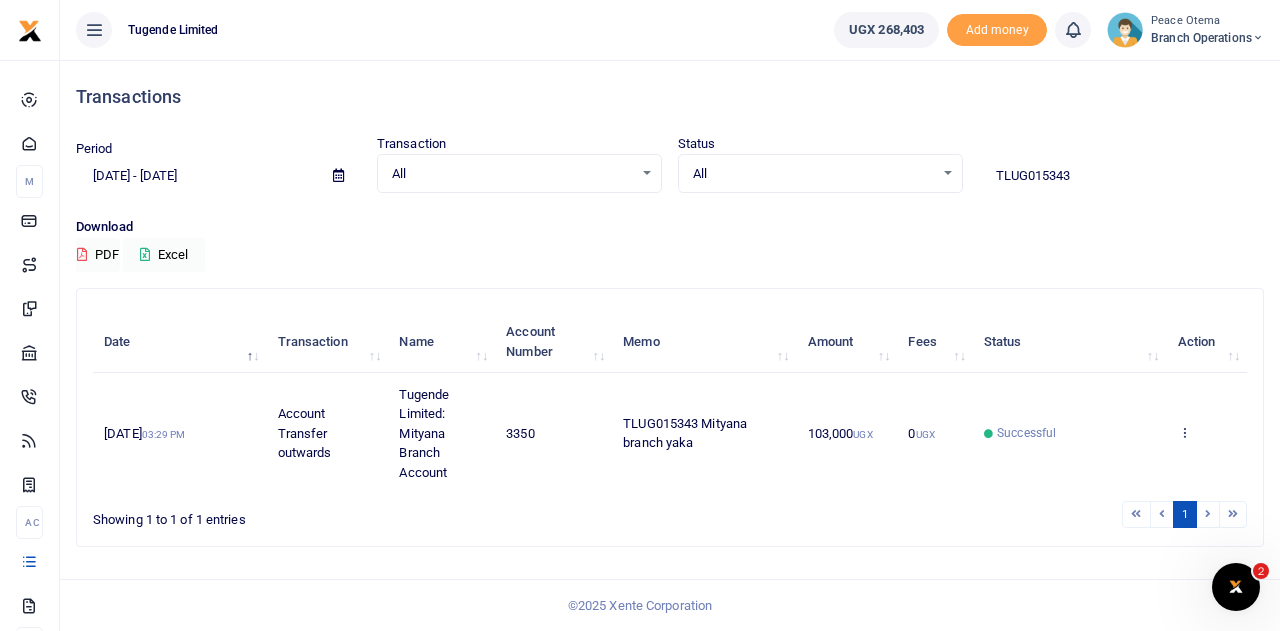 drag, startPoint x: 1082, startPoint y: 170, endPoint x: 891, endPoint y: 184, distance: 191.5124 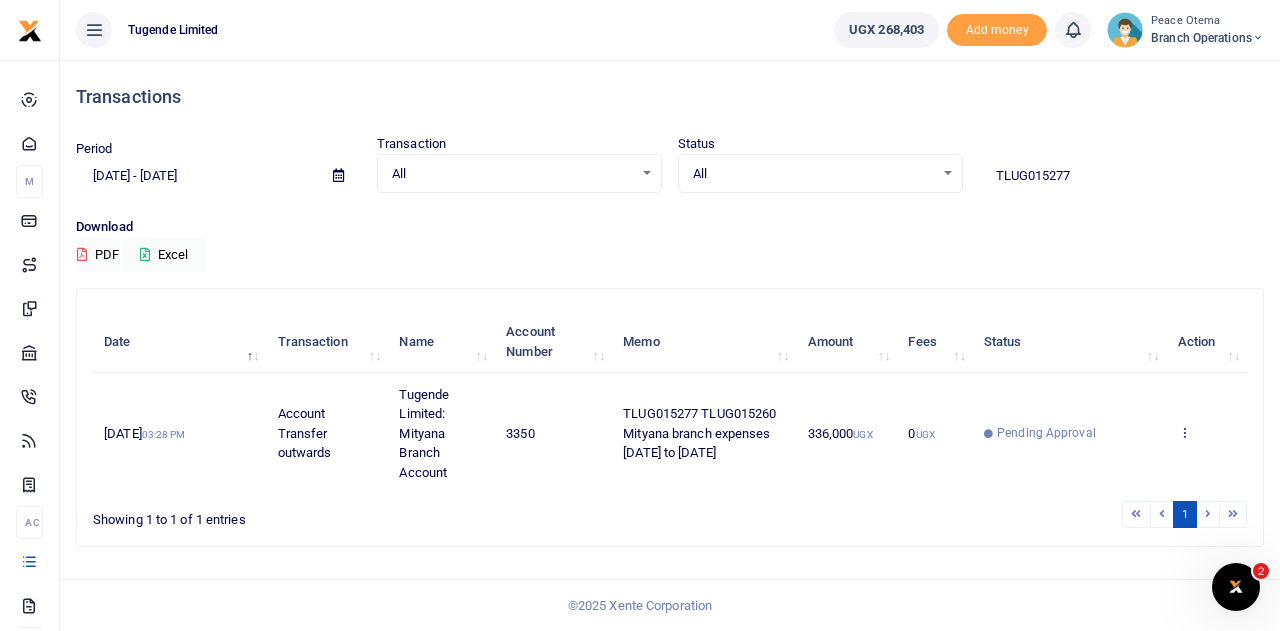 drag, startPoint x: 1084, startPoint y: 173, endPoint x: 895, endPoint y: 178, distance: 189.06613 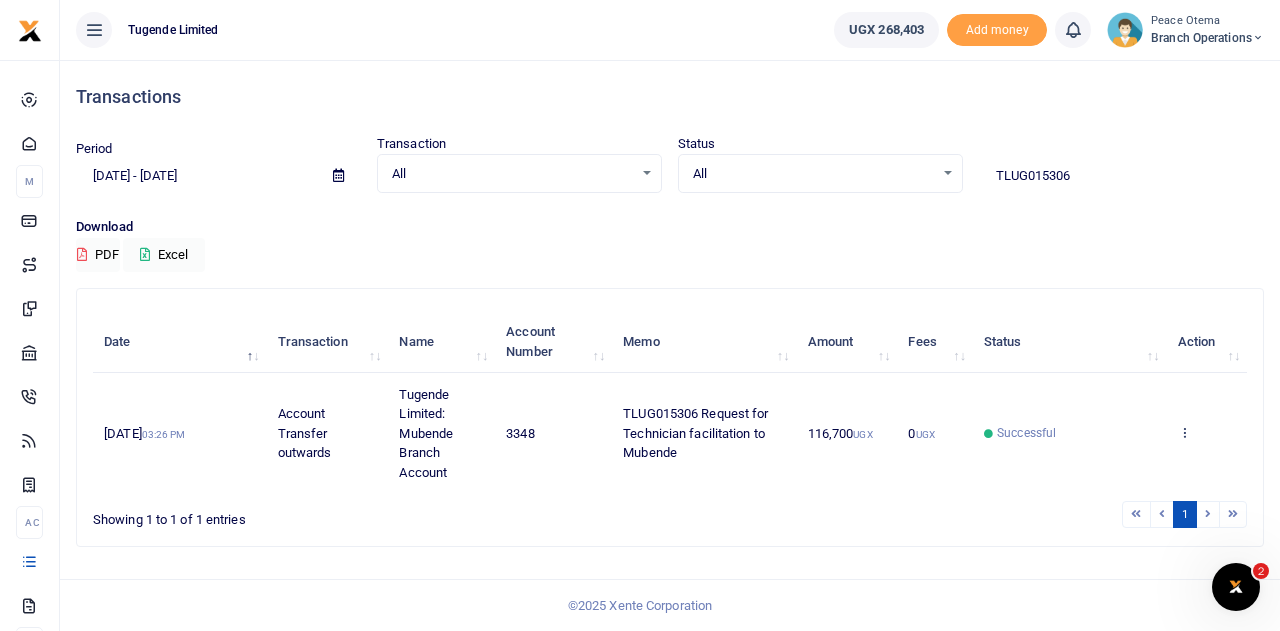 drag, startPoint x: 1099, startPoint y: 173, endPoint x: 900, endPoint y: 168, distance: 199.0628 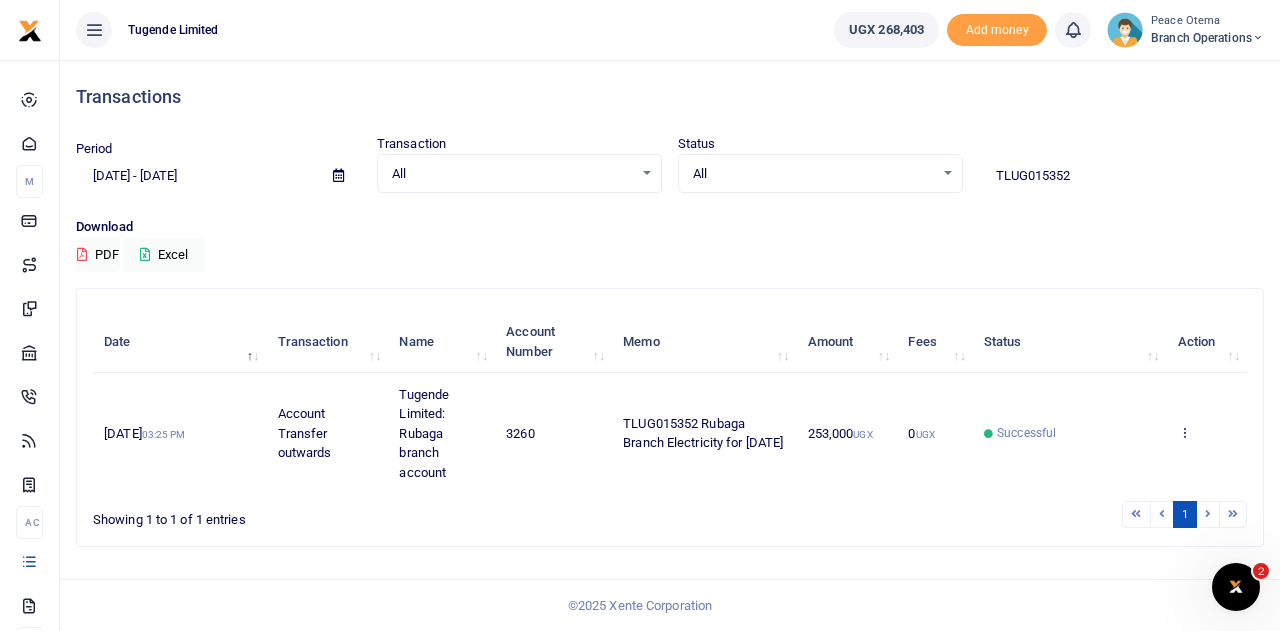 drag, startPoint x: 1084, startPoint y: 175, endPoint x: 854, endPoint y: 179, distance: 230.03477 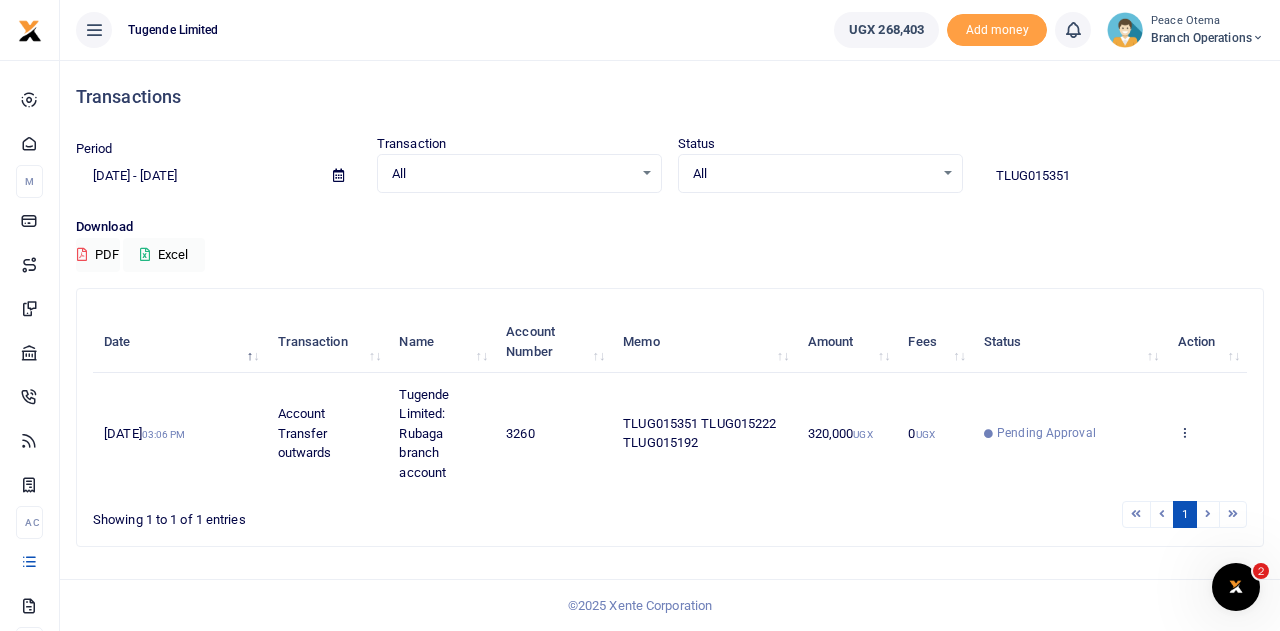 drag, startPoint x: 1092, startPoint y: 163, endPoint x: 925, endPoint y: 193, distance: 169.67322 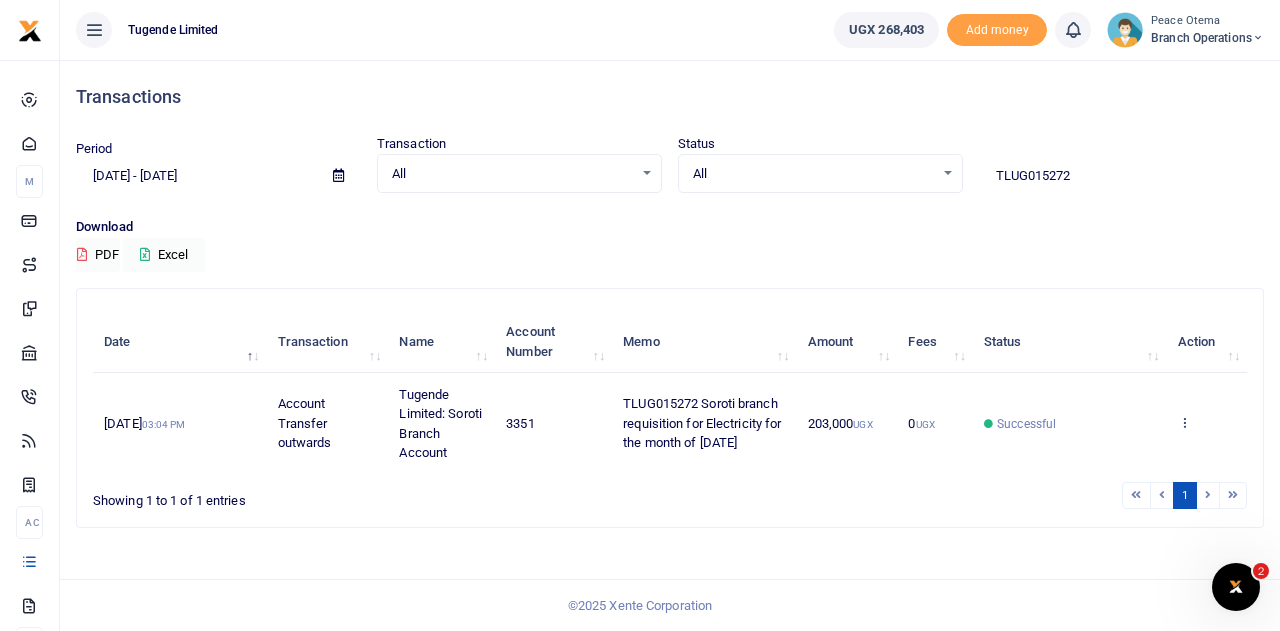 drag, startPoint x: 1078, startPoint y: 167, endPoint x: 925, endPoint y: 181, distance: 153.63919 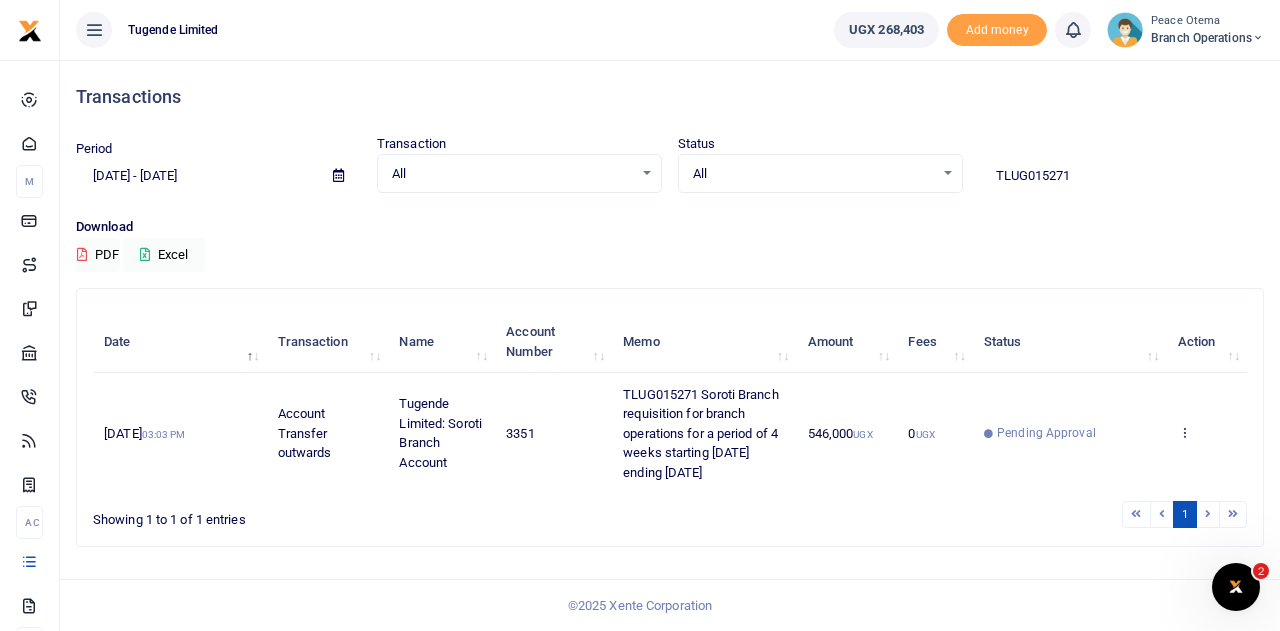 drag, startPoint x: 1100, startPoint y: 165, endPoint x: 875, endPoint y: 167, distance: 225.0089 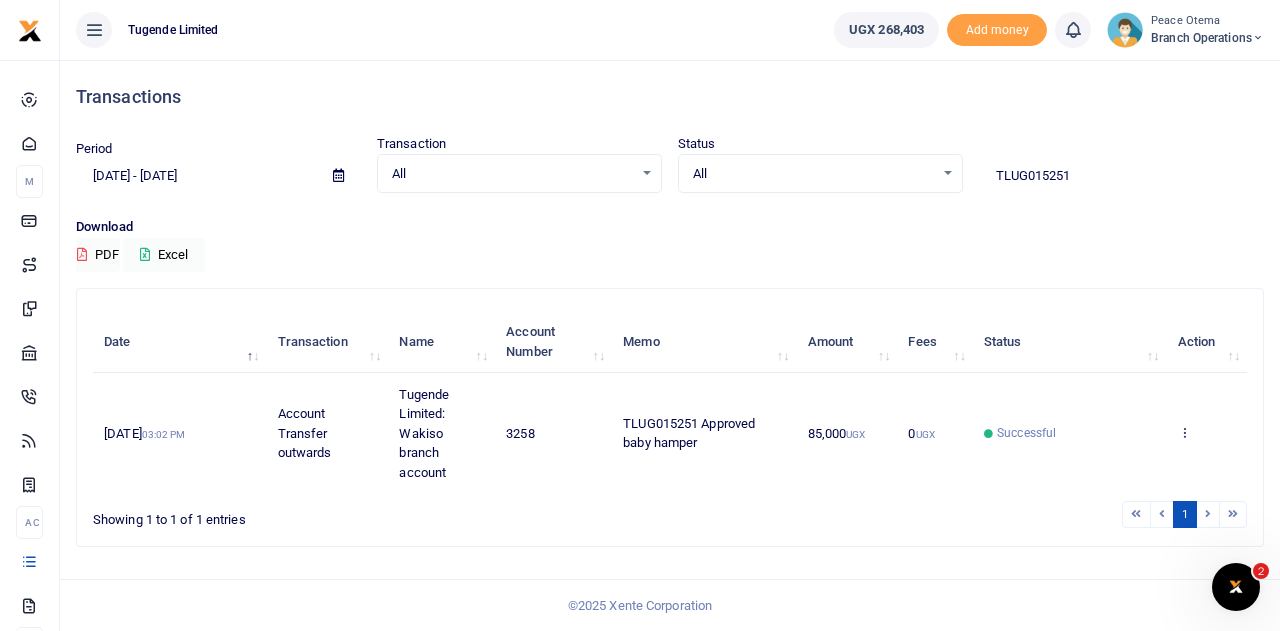 drag, startPoint x: 1088, startPoint y: 165, endPoint x: 855, endPoint y: 183, distance: 233.69424 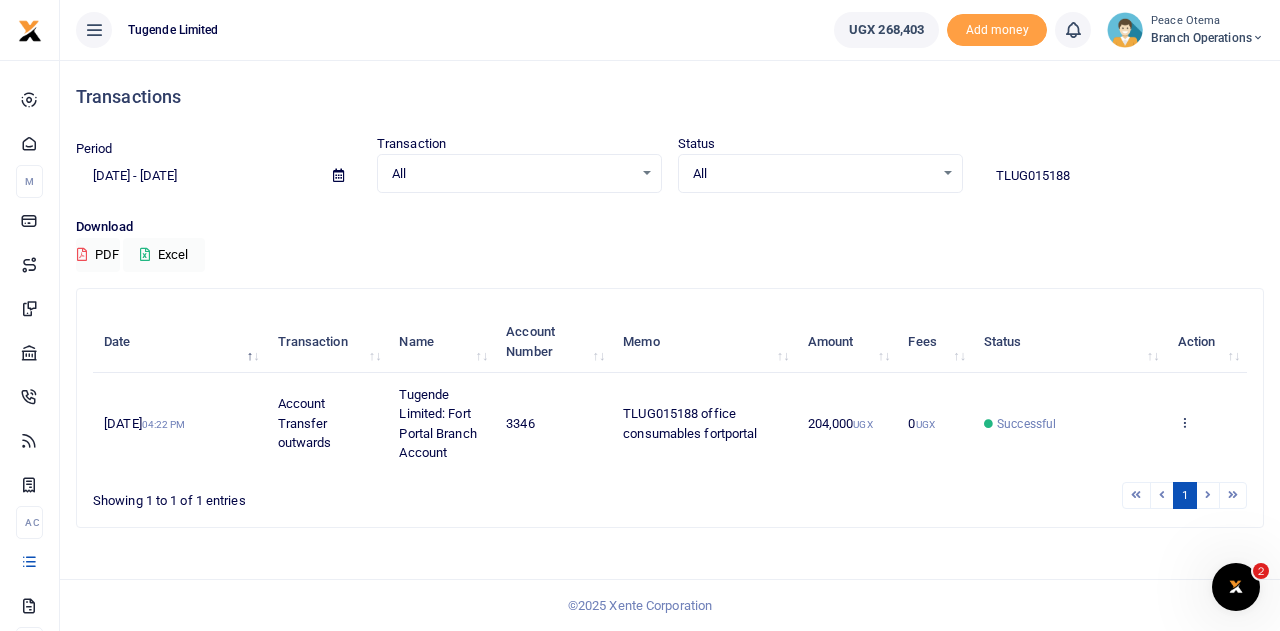 type on "TLUG015188" 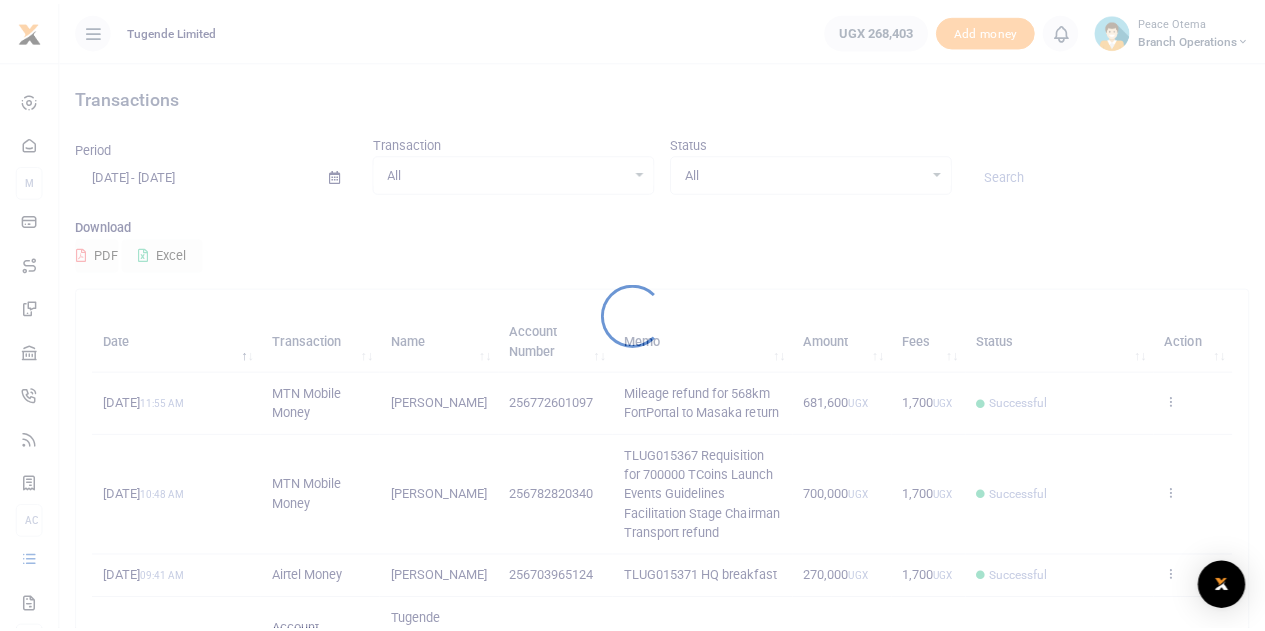 scroll, scrollTop: 0, scrollLeft: 0, axis: both 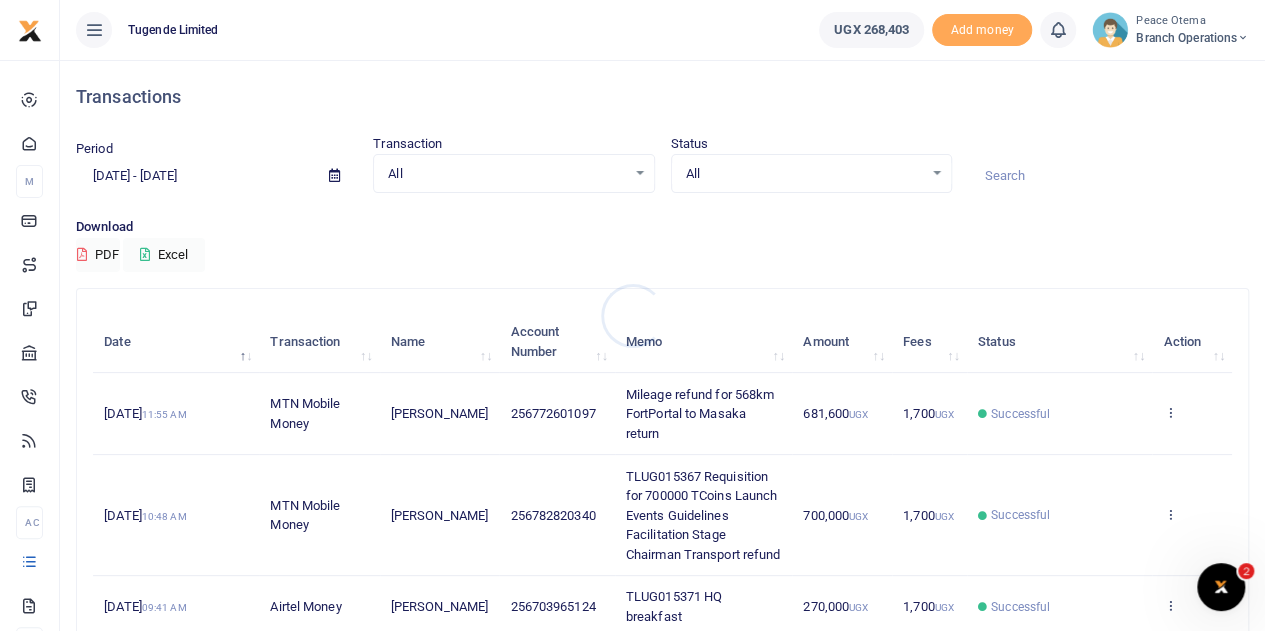 click at bounding box center [632, 315] 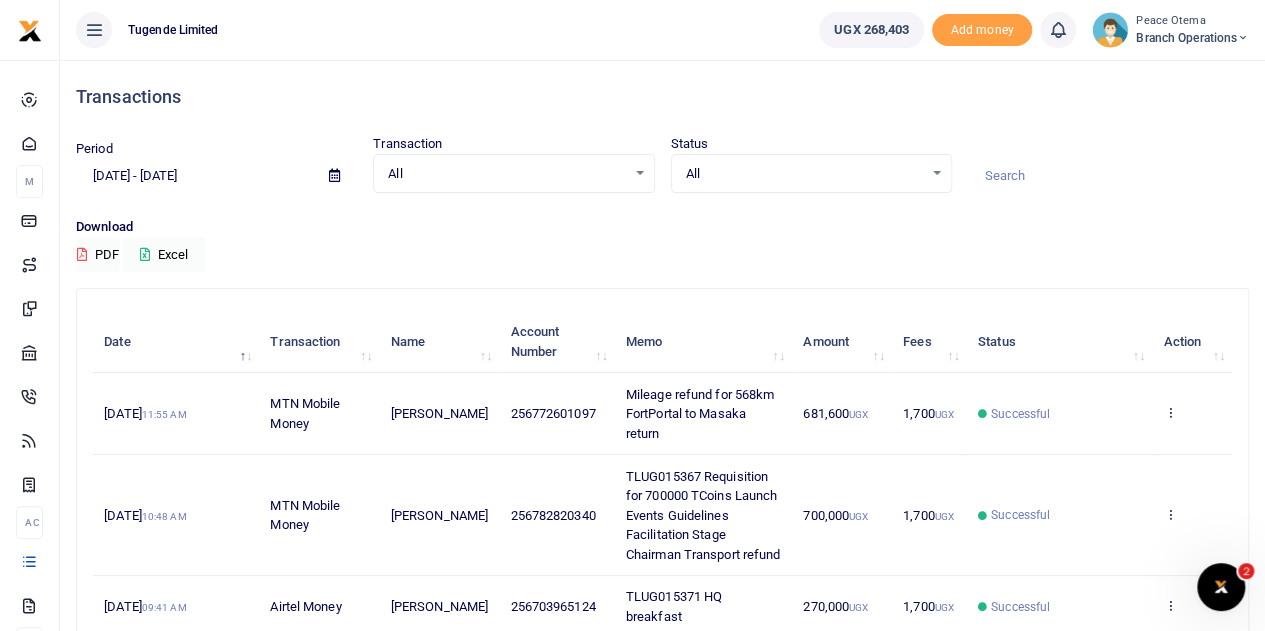 click at bounding box center (1108, 176) 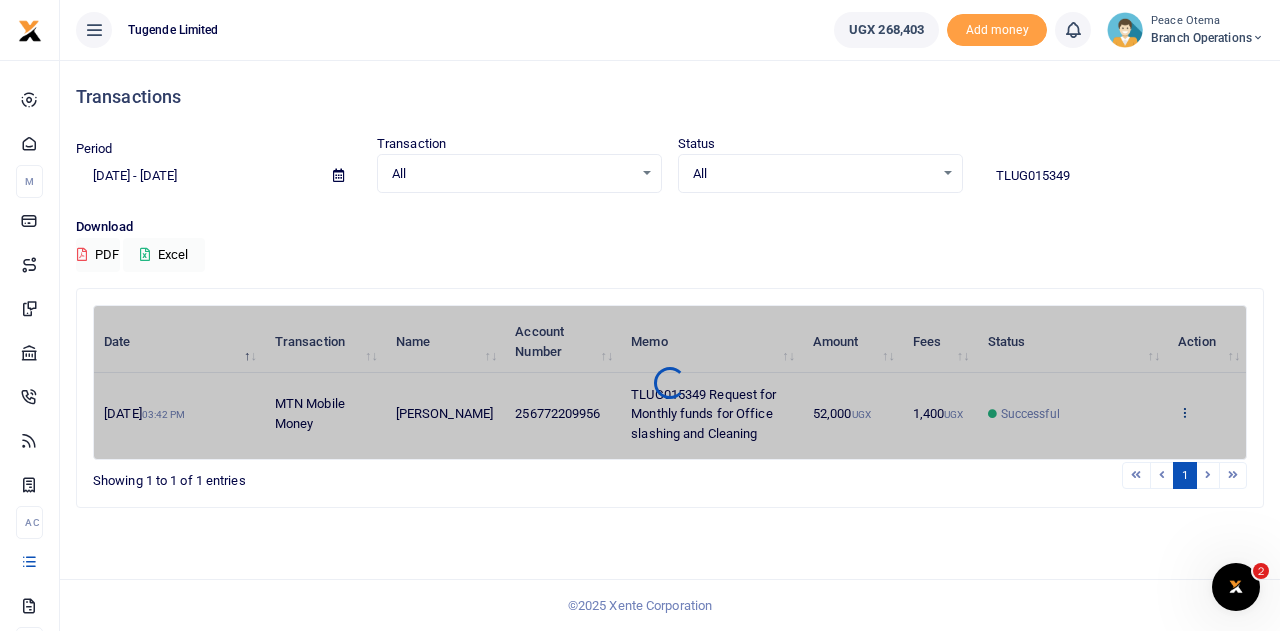 click on "Date Transaction Name Account Number Memo Amount Fees Status Action 1st Jul 2025  03:42 PM MTN Mobile Money Patrick Kisembo 256772209956 TLUG015349 Request for Monthly funds for Office slashing and Cleaning 52,000 UGX  1,400 UGX  Successful
View details
Send again" at bounding box center (670, 382) 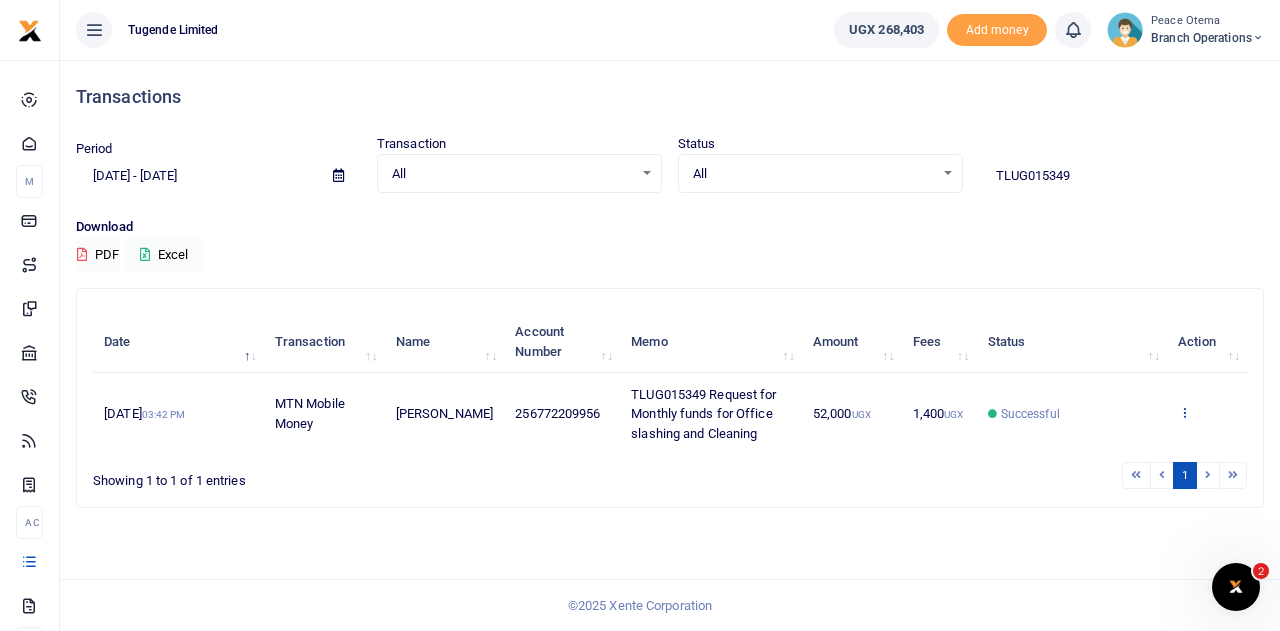 click at bounding box center (1184, 412) 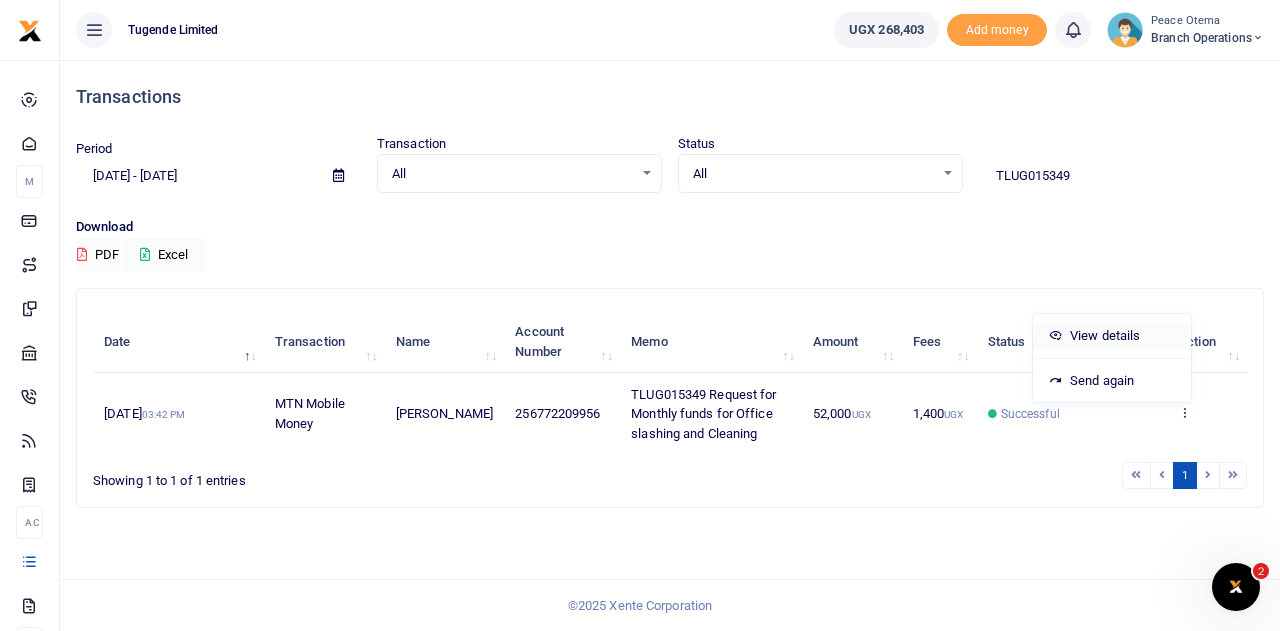 click on "View details" at bounding box center [1112, 336] 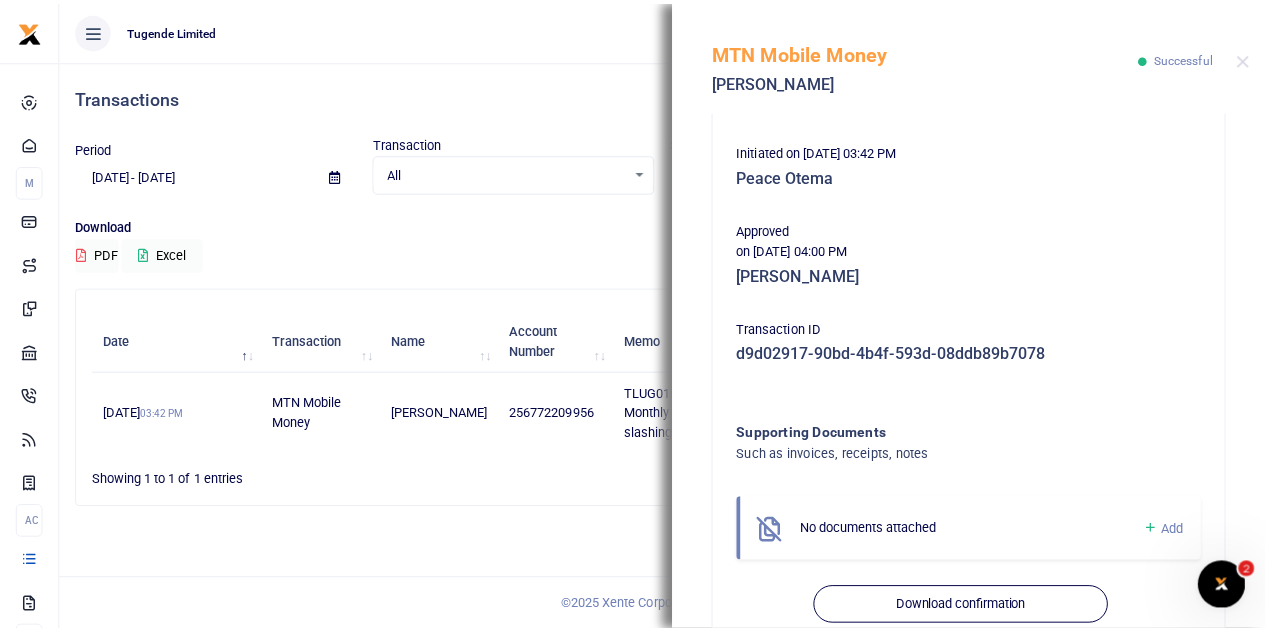 scroll, scrollTop: 450, scrollLeft: 0, axis: vertical 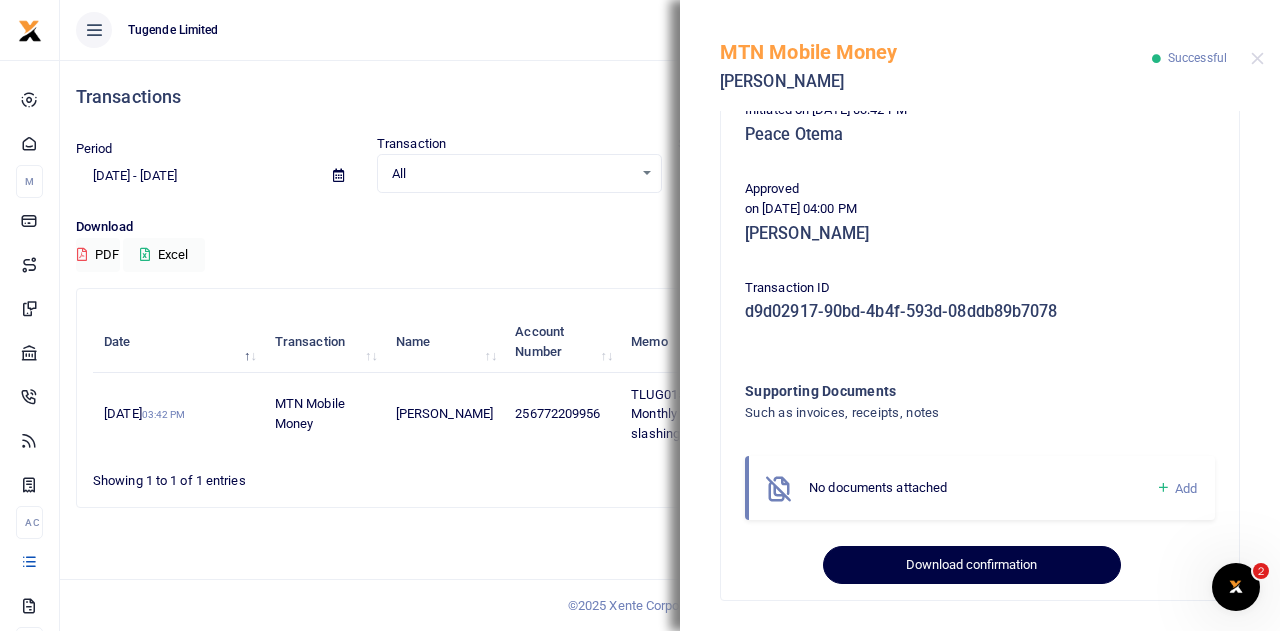 click on "Download confirmation" at bounding box center (971, 565) 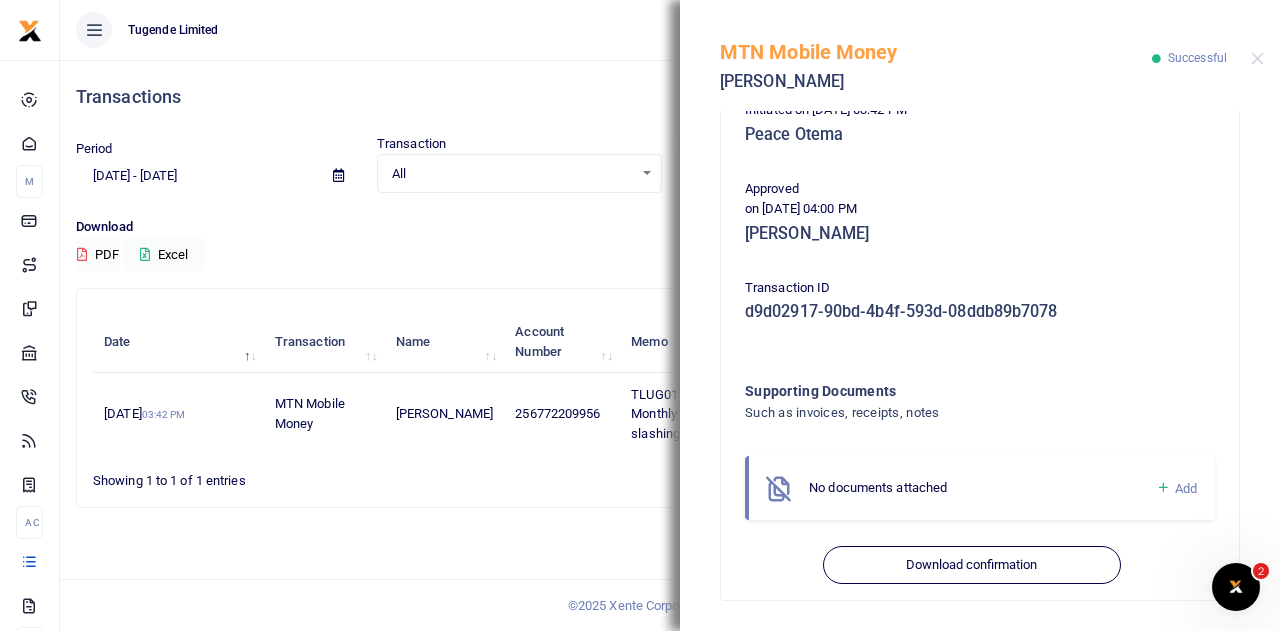 click on "MTN Mobile Money
Patrick Kisembo
Successful" at bounding box center (980, 55) 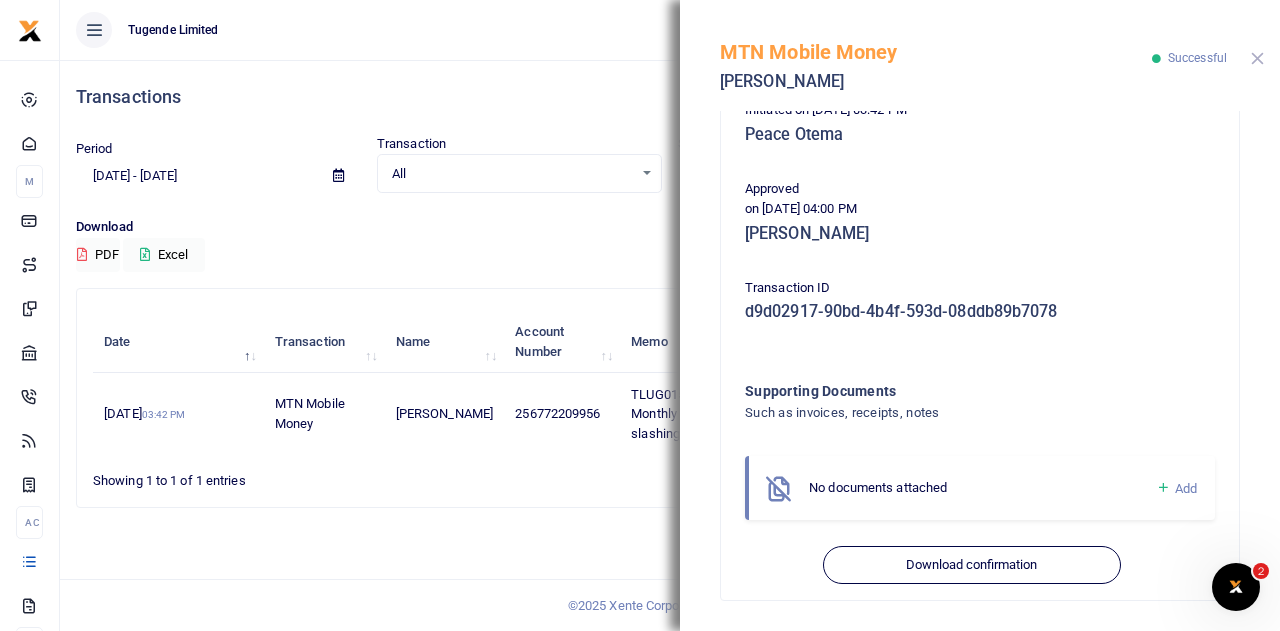 click at bounding box center [1257, 58] 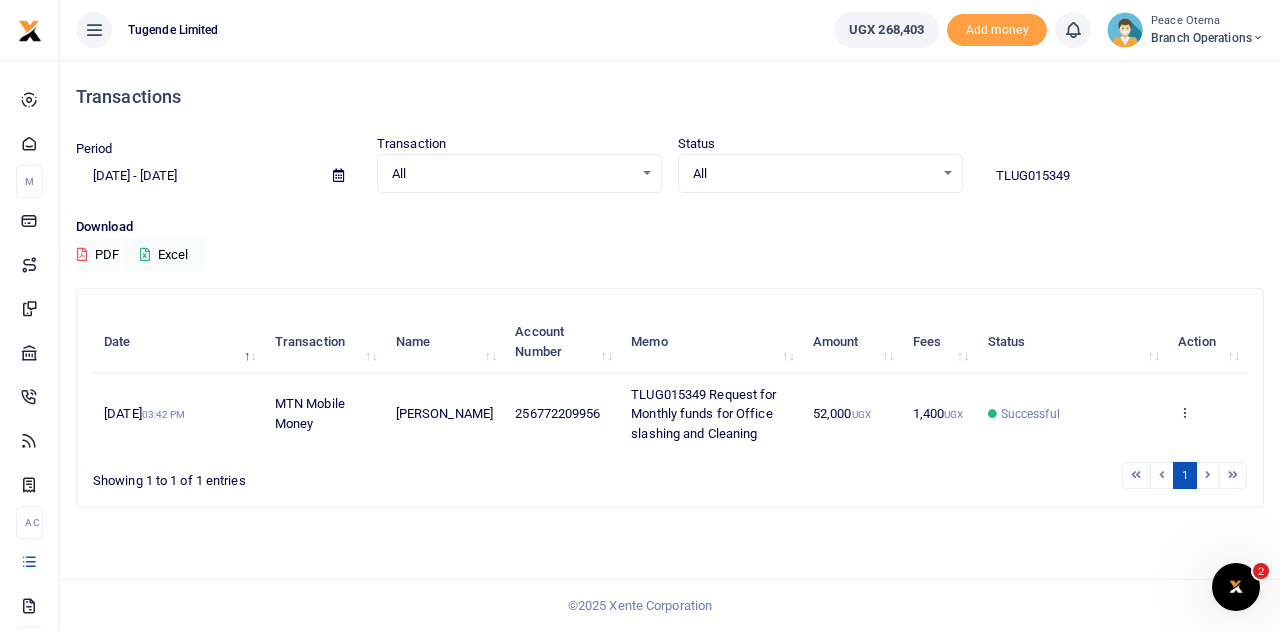 drag, startPoint x: 1098, startPoint y: 183, endPoint x: 885, endPoint y: 180, distance: 213.02112 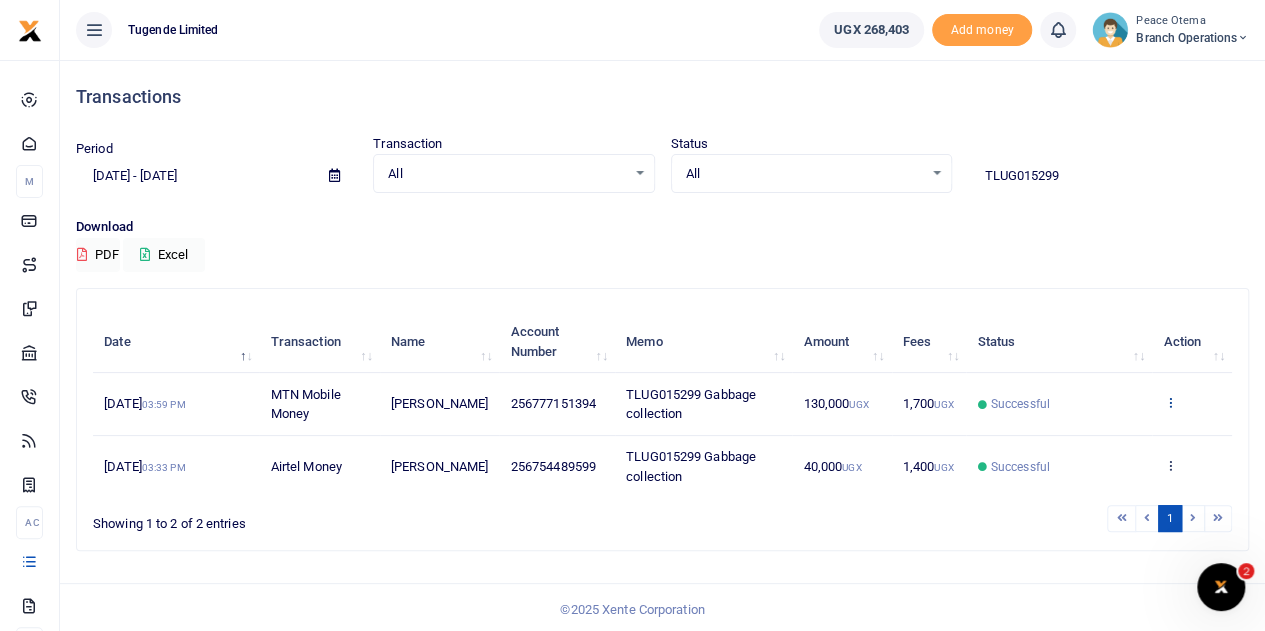 type on "TLUG015299" 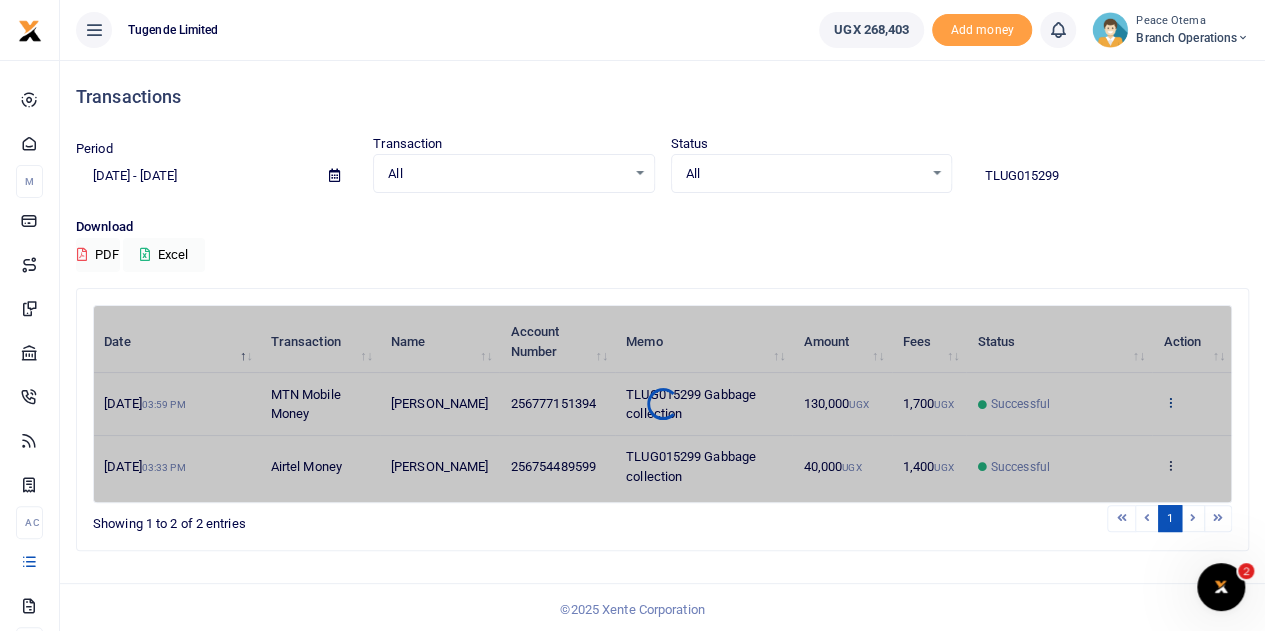 click on "Date Transaction Name Account Number Memo Amount Fees Status Action 1st Jul 2025  03:59 PM MTN Mobile Money Dickson Akanjuna 256777151394 TLUG015299 Gabbage collection 130,000 UGX  1,700 UGX  Successful
View details
Send again
1st Jul 2025  03:33 PM Airtel Money Cyrus Arimpa 256754489599 TLUG015299 Gabbage collection 40,000 UGX  1,400 UGX  Successful
View details
Send again" at bounding box center (662, 404) 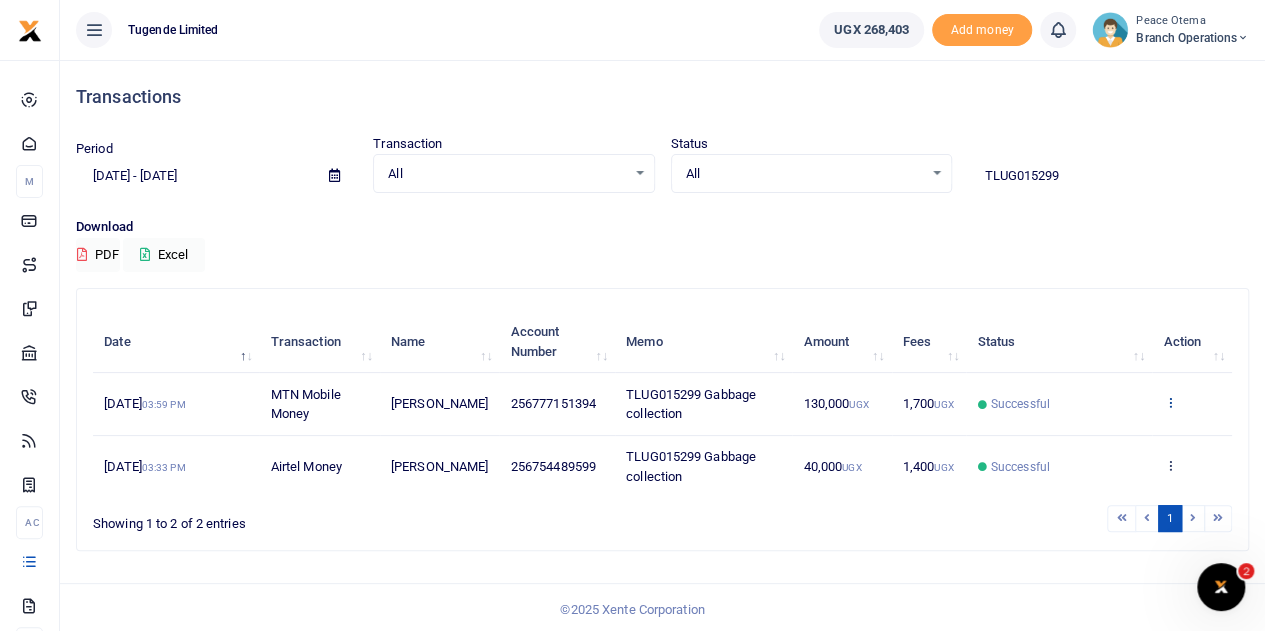 click at bounding box center [1169, 402] 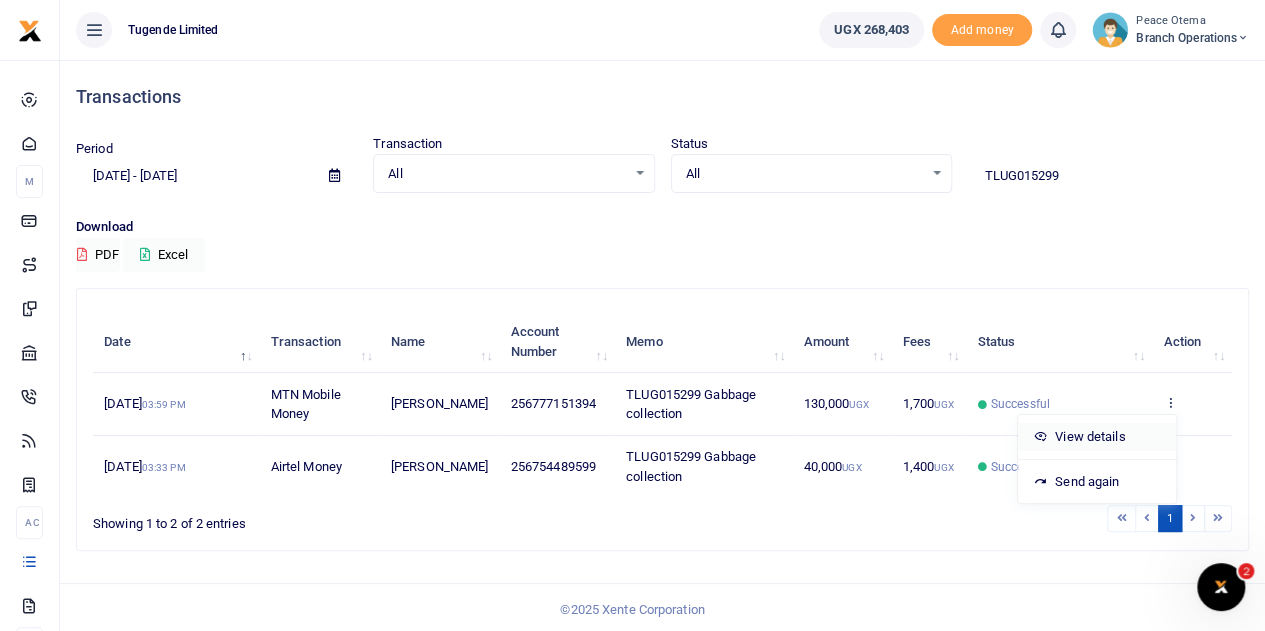 click on "View details" at bounding box center [1097, 437] 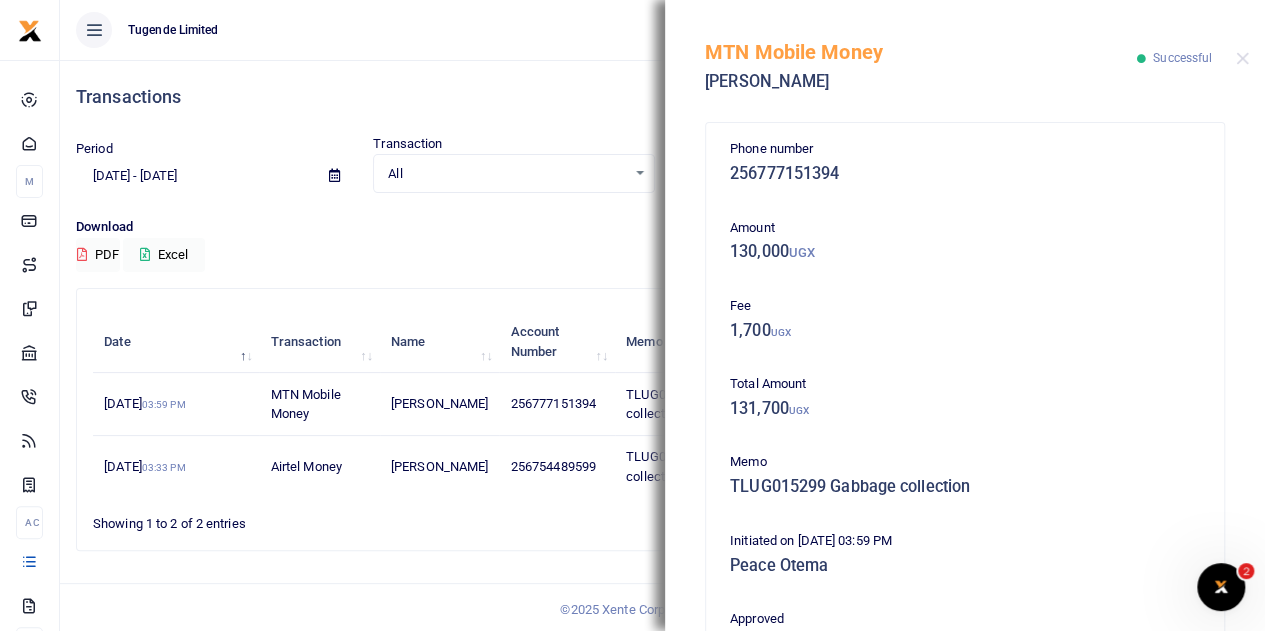 scroll, scrollTop: 431, scrollLeft: 0, axis: vertical 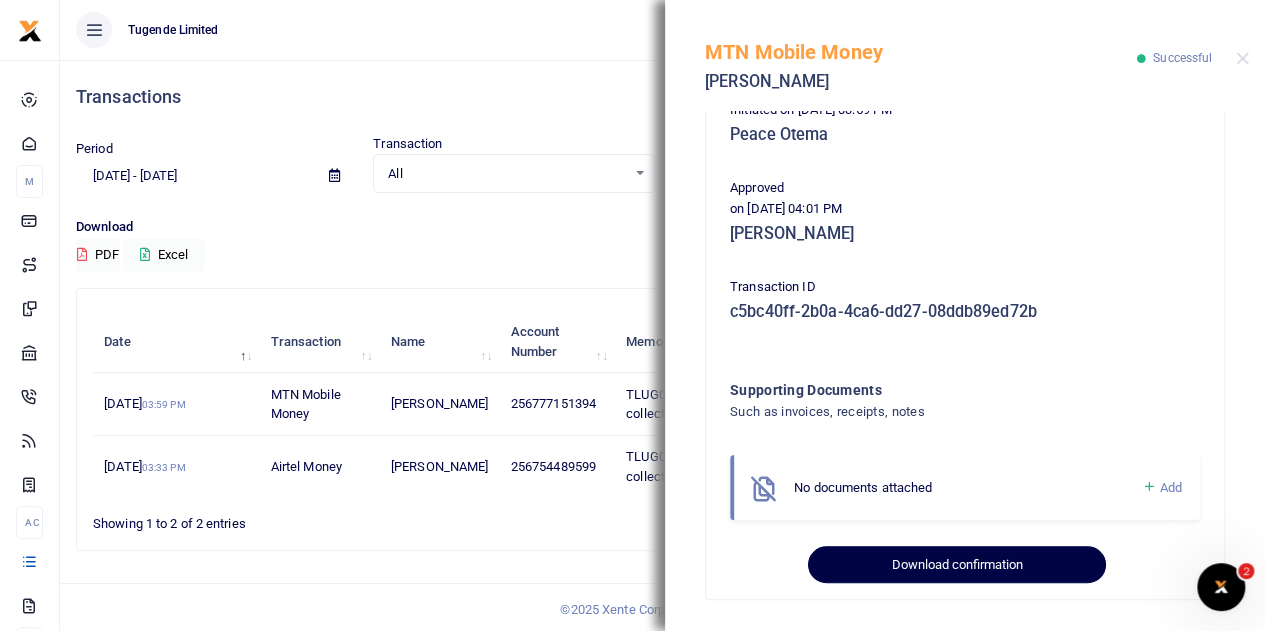 click on "Download confirmation" at bounding box center [956, 565] 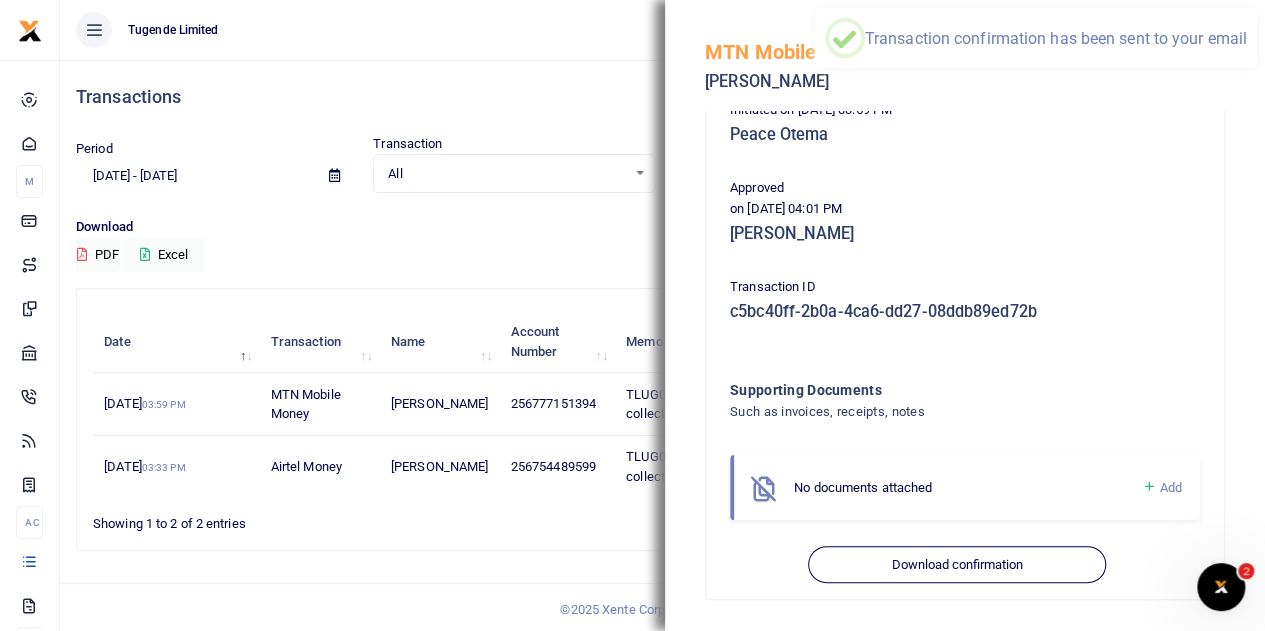 click on "Peace Otema" at bounding box center [965, 135] 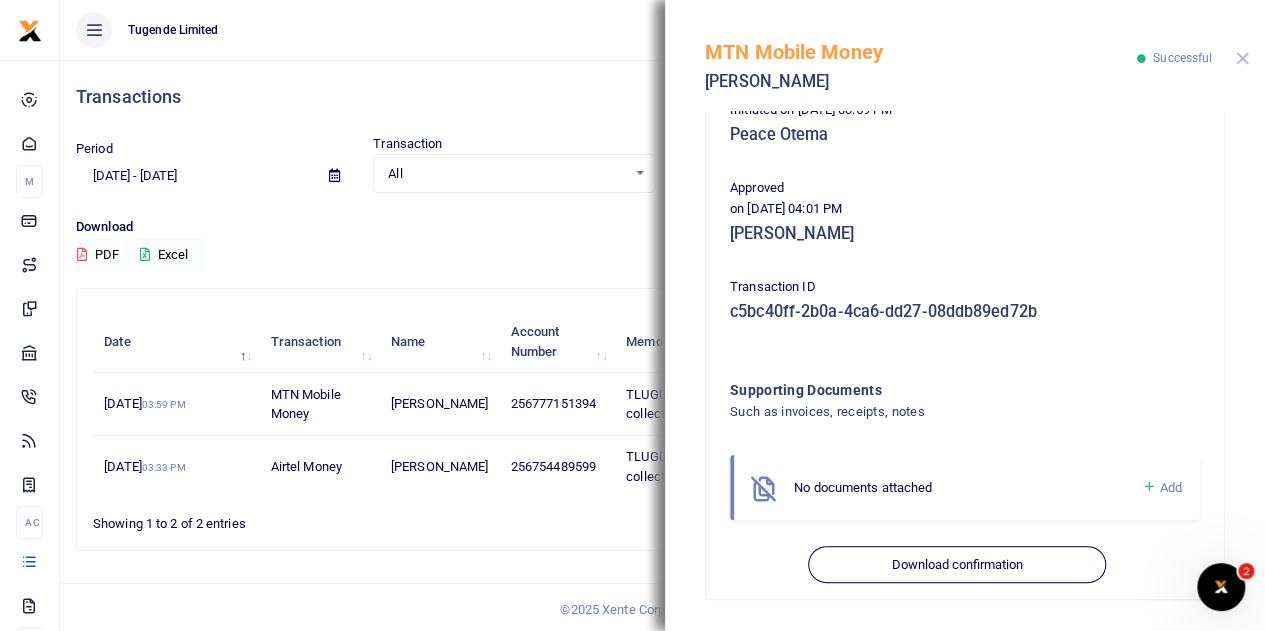 click at bounding box center (1242, 58) 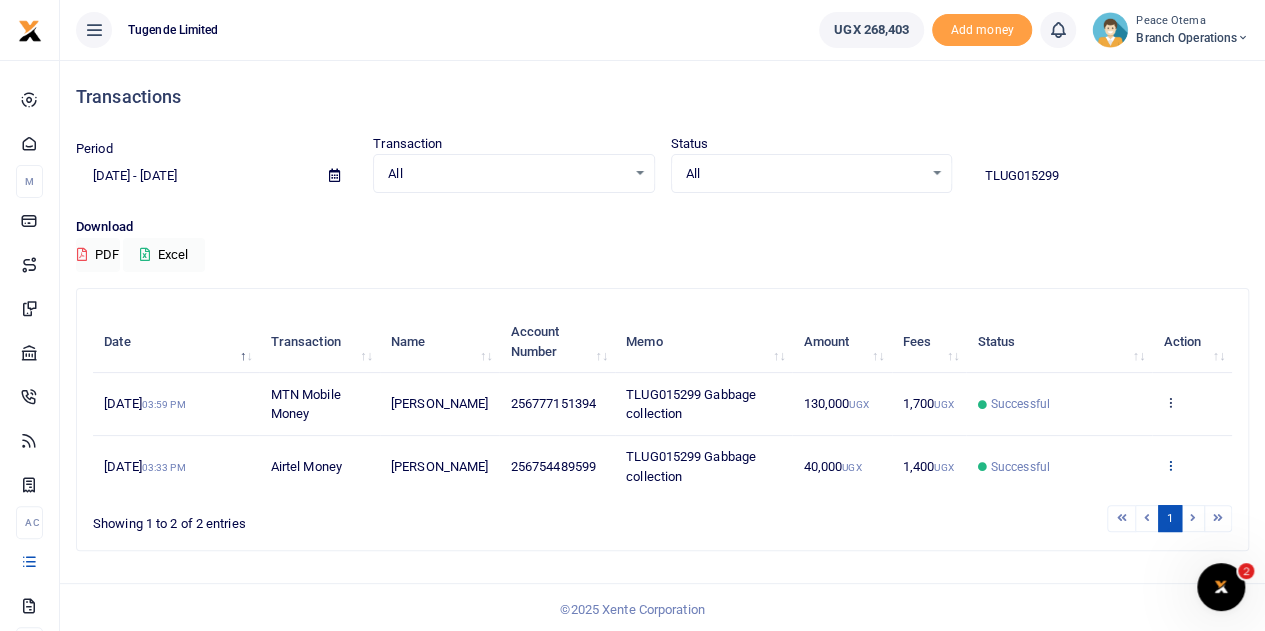 click at bounding box center [1169, 465] 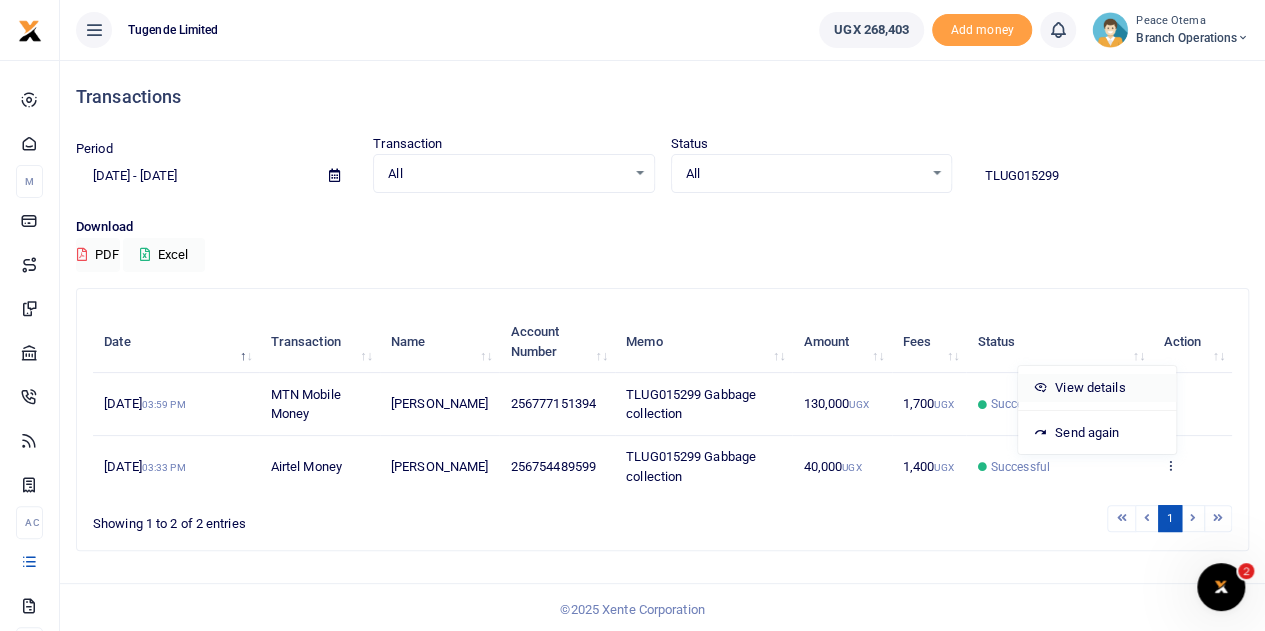 click on "View details" at bounding box center [1097, 388] 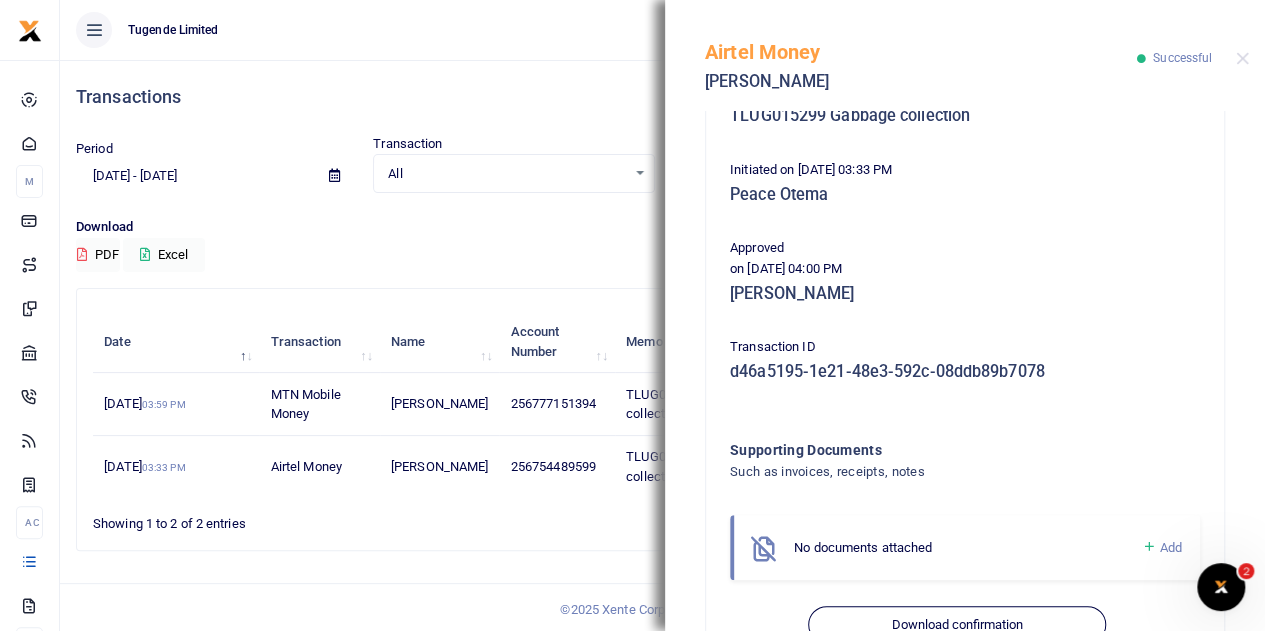 scroll, scrollTop: 395, scrollLeft: 0, axis: vertical 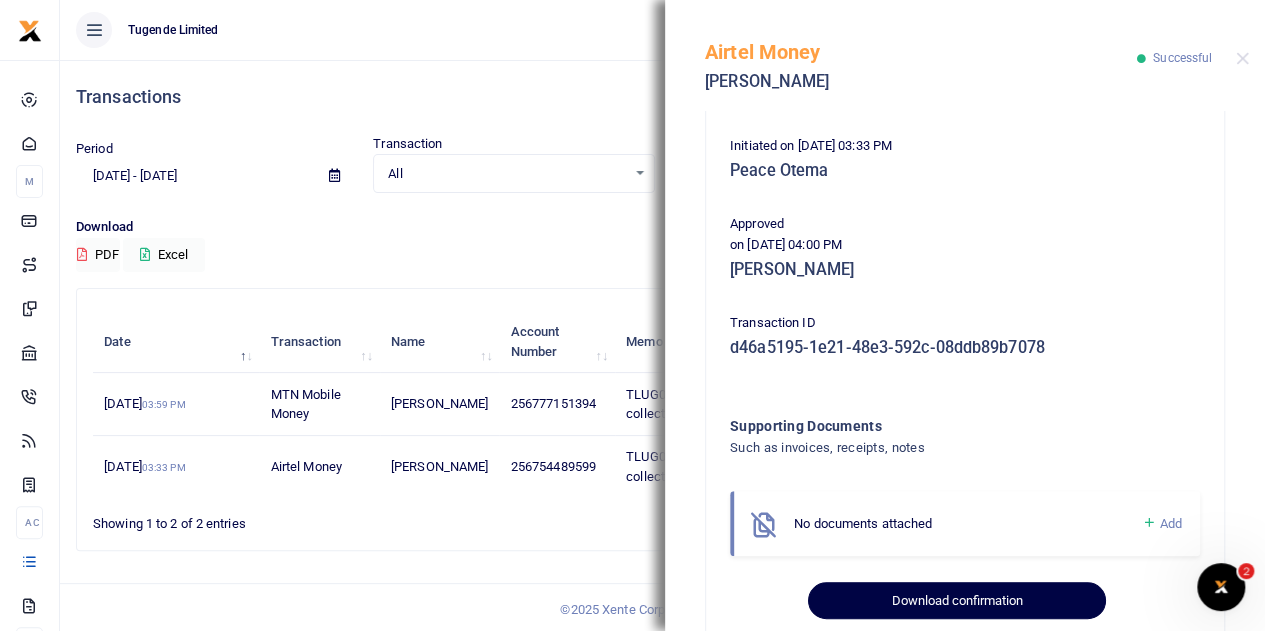 click on "Download confirmation" at bounding box center [956, 601] 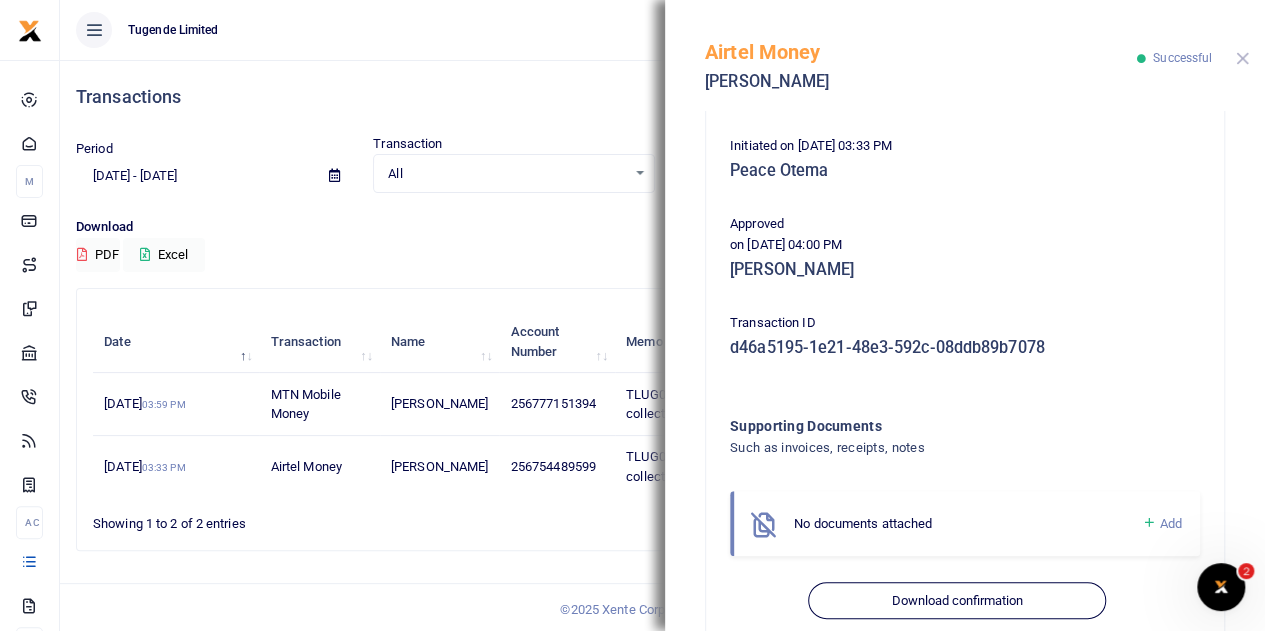 click at bounding box center [1242, 58] 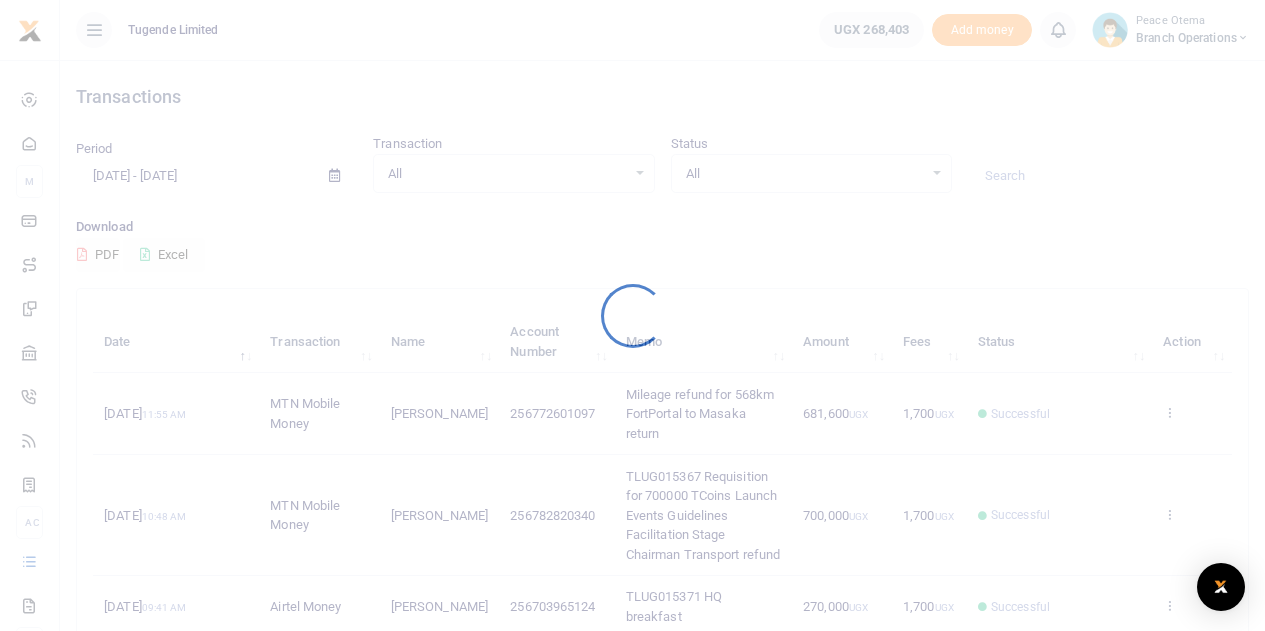 scroll, scrollTop: 0, scrollLeft: 0, axis: both 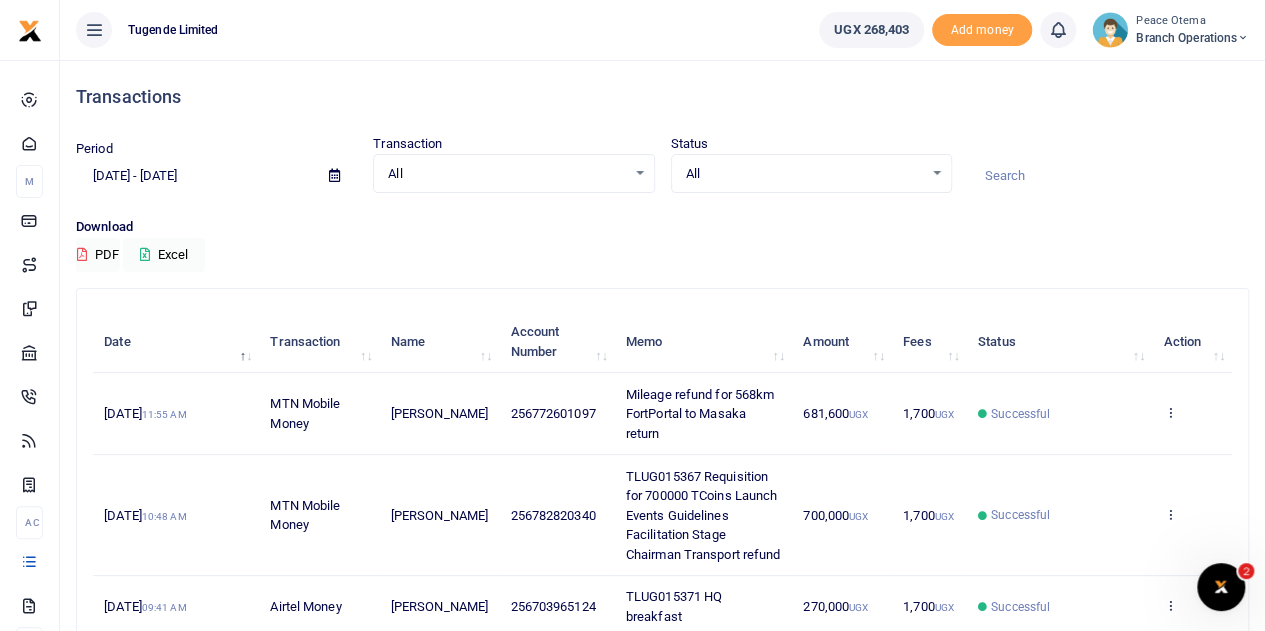 click at bounding box center (1243, 38) 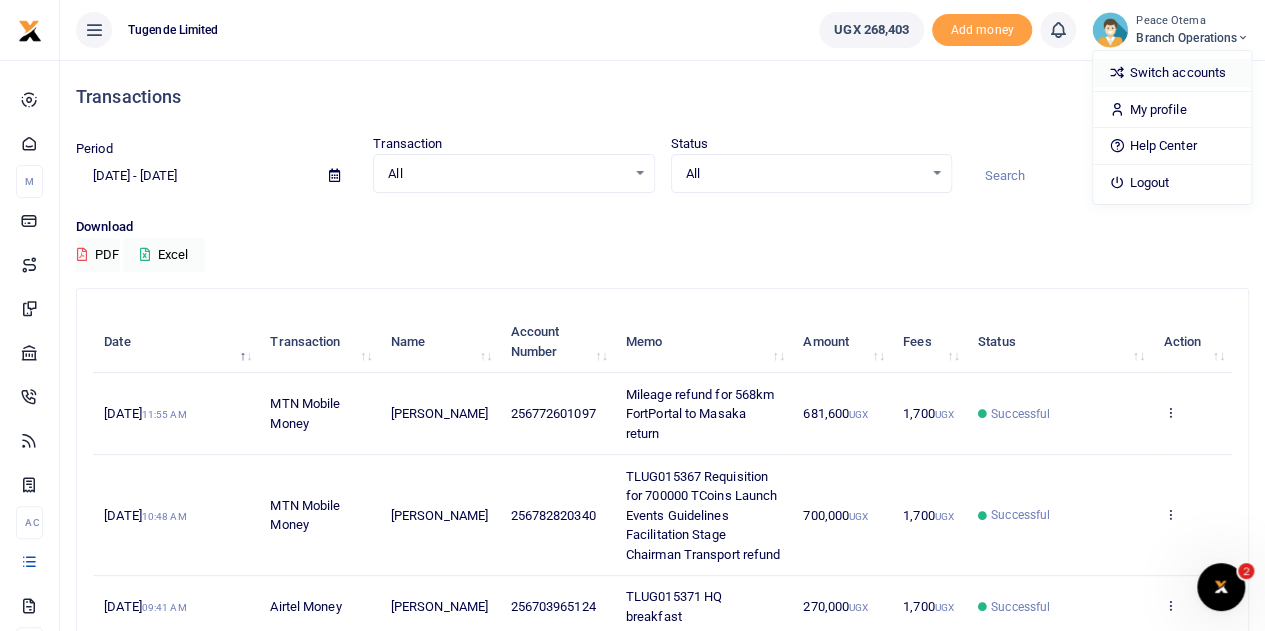 click on "Switch accounts" at bounding box center (1172, 73) 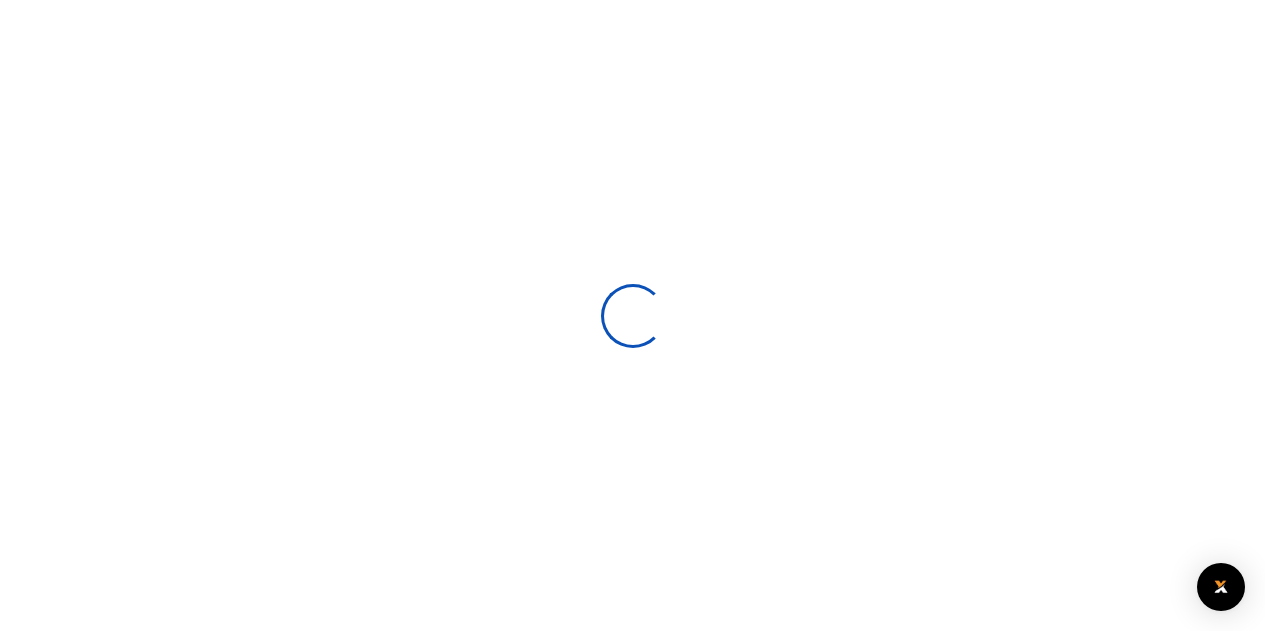 scroll, scrollTop: 0, scrollLeft: 0, axis: both 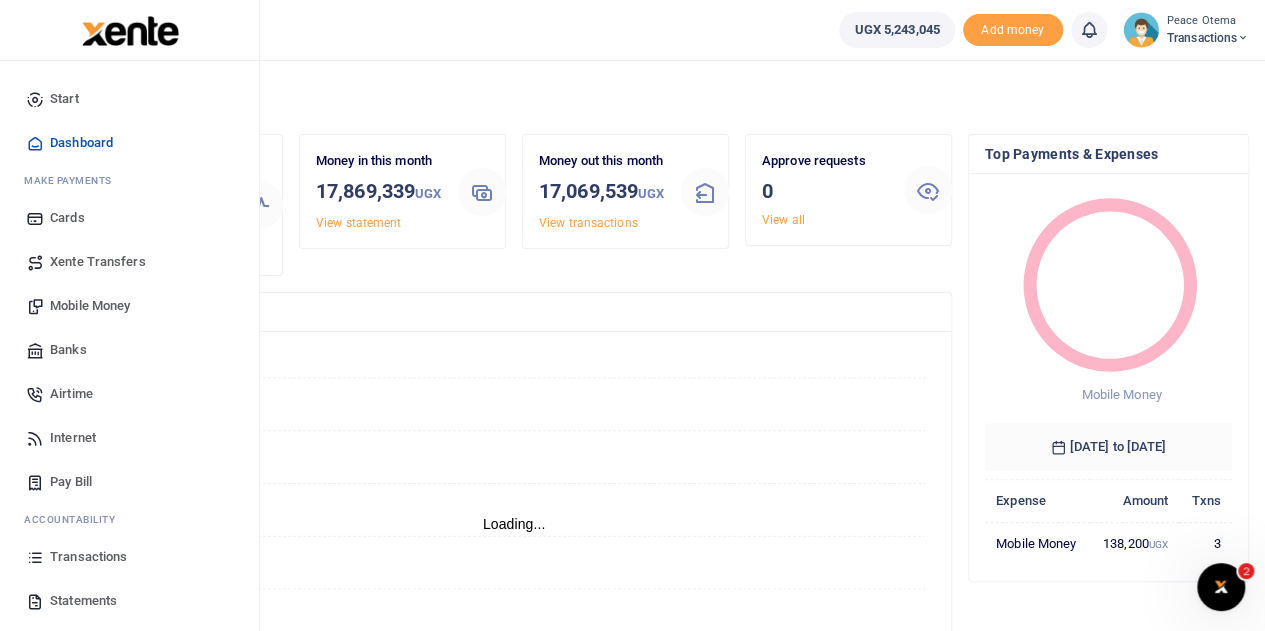 click on "Transactions" at bounding box center (88, 557) 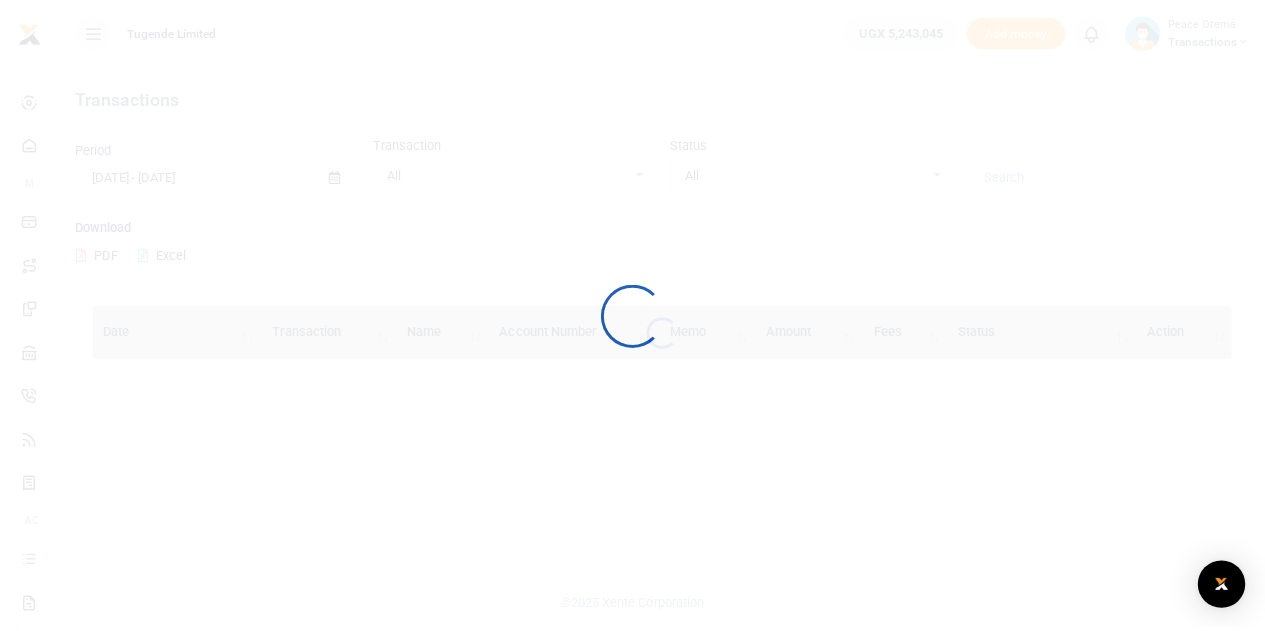 scroll, scrollTop: 0, scrollLeft: 0, axis: both 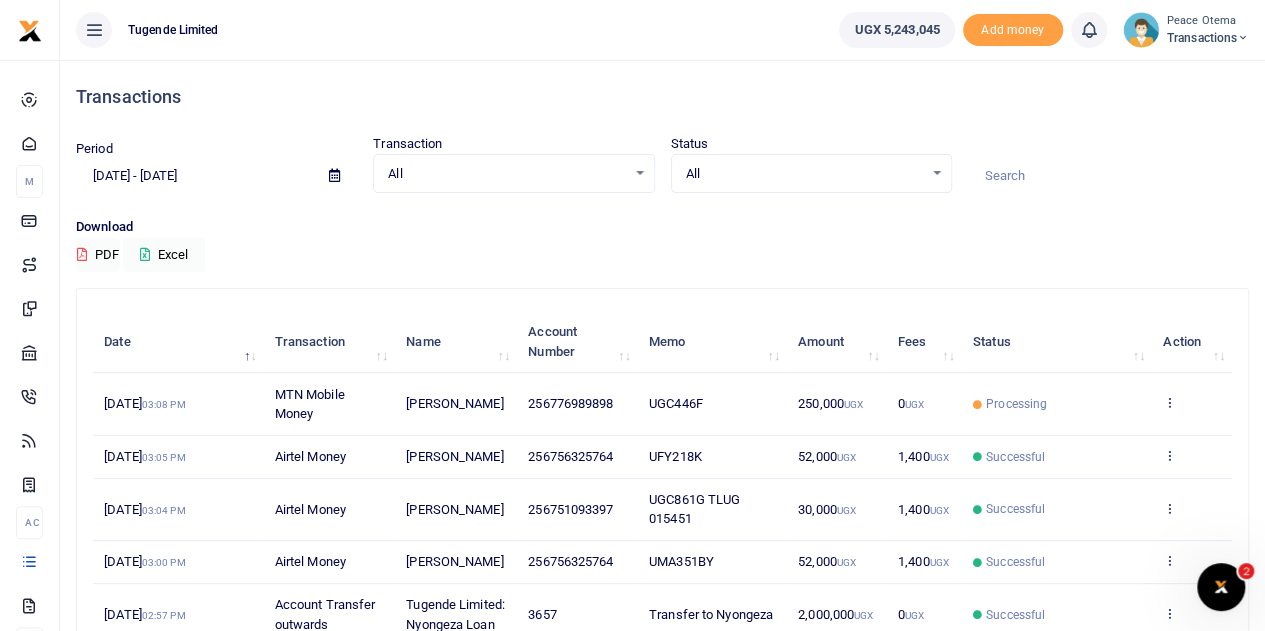 click at bounding box center [1108, 176] 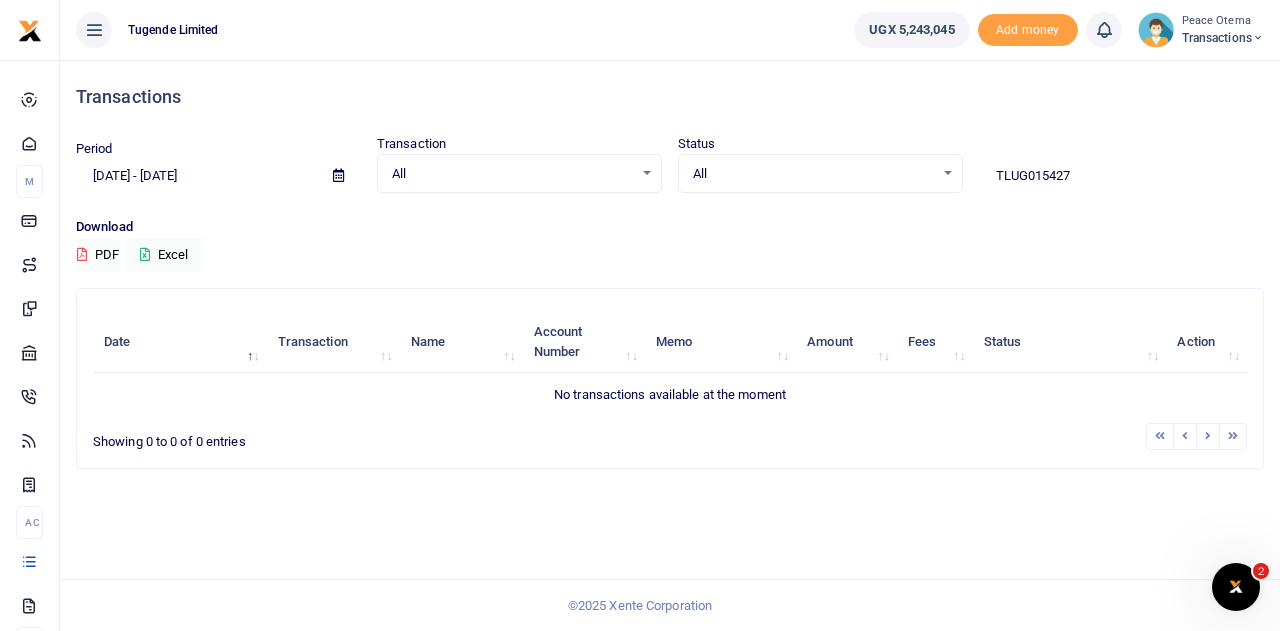 type on "TLUG015427" 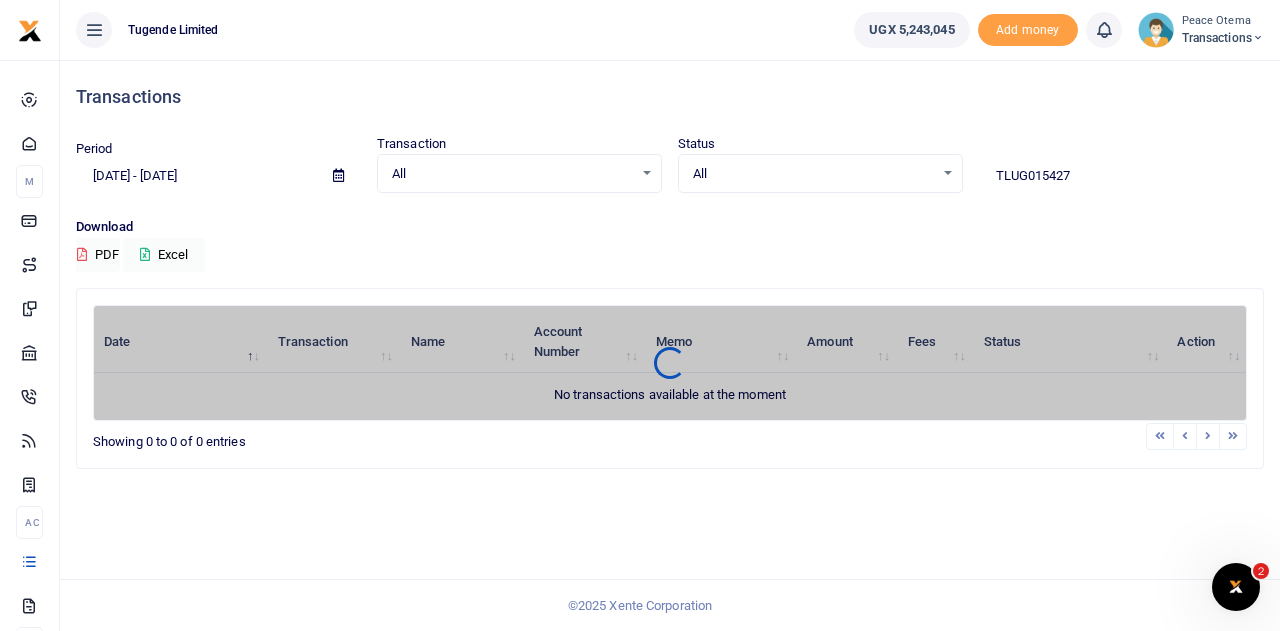click at bounding box center [1258, 38] 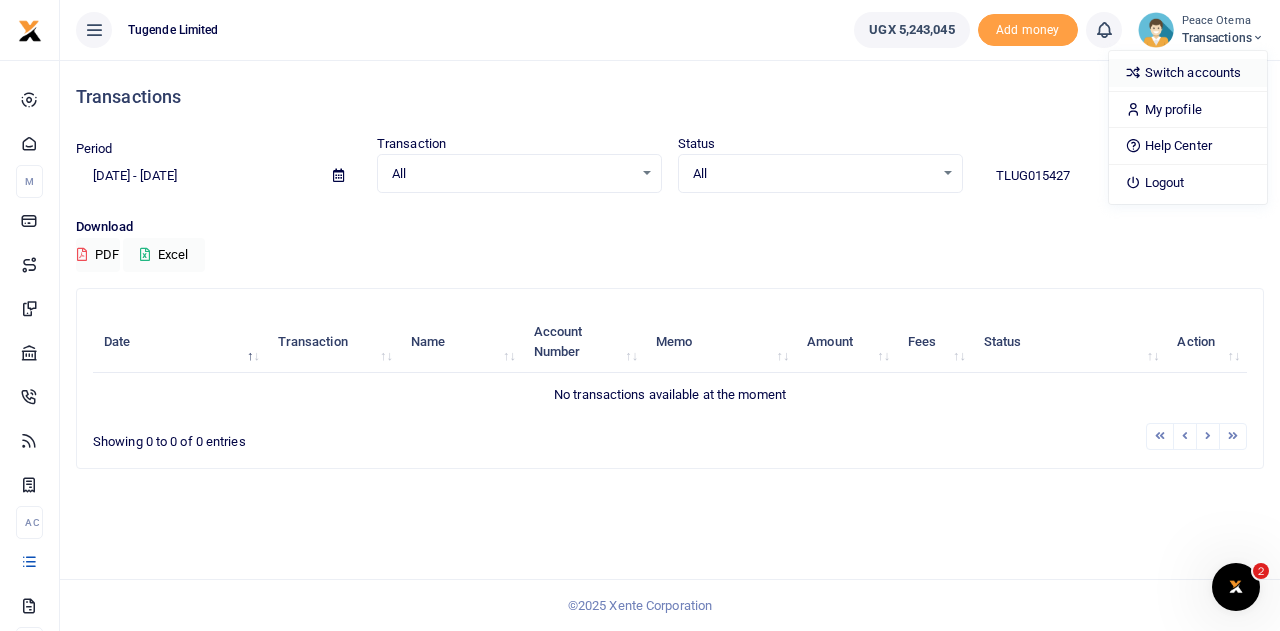 click on "Switch accounts" at bounding box center (1188, 73) 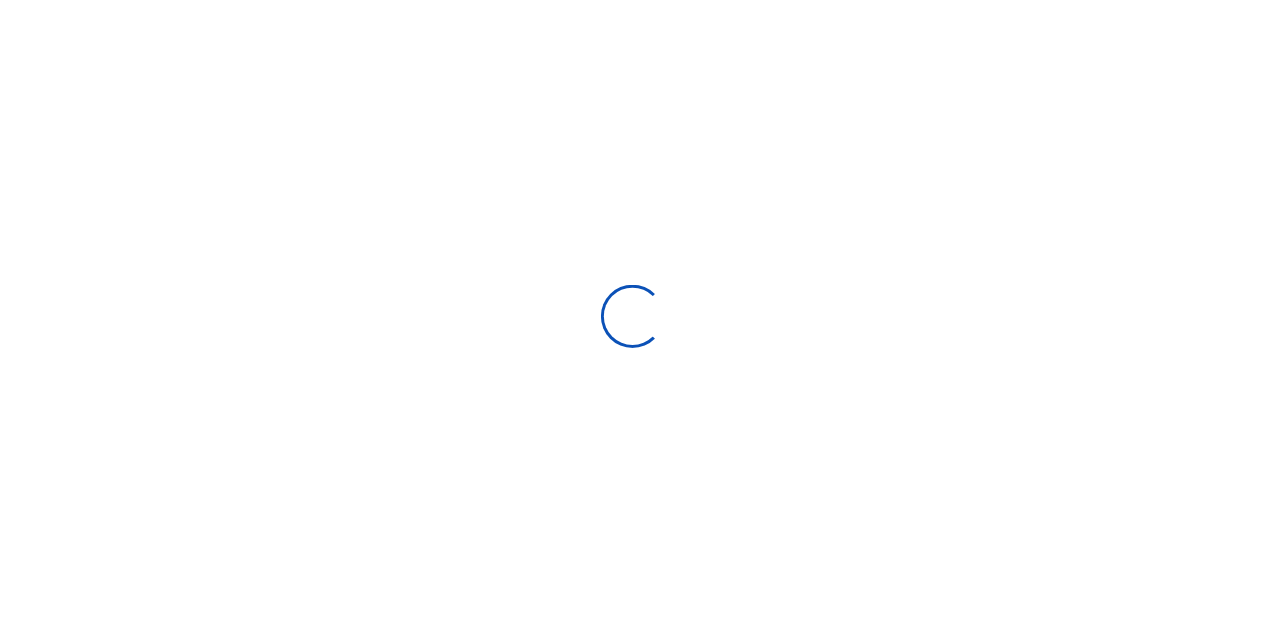 scroll, scrollTop: 0, scrollLeft: 0, axis: both 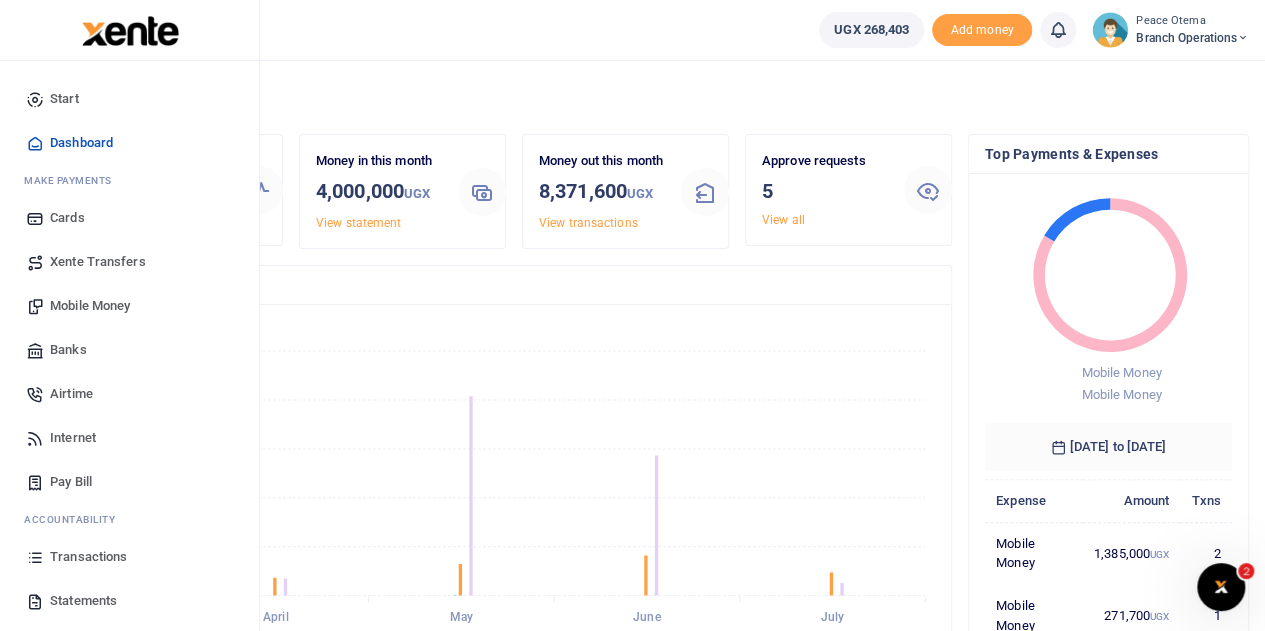 click on "Transactions" at bounding box center (88, 557) 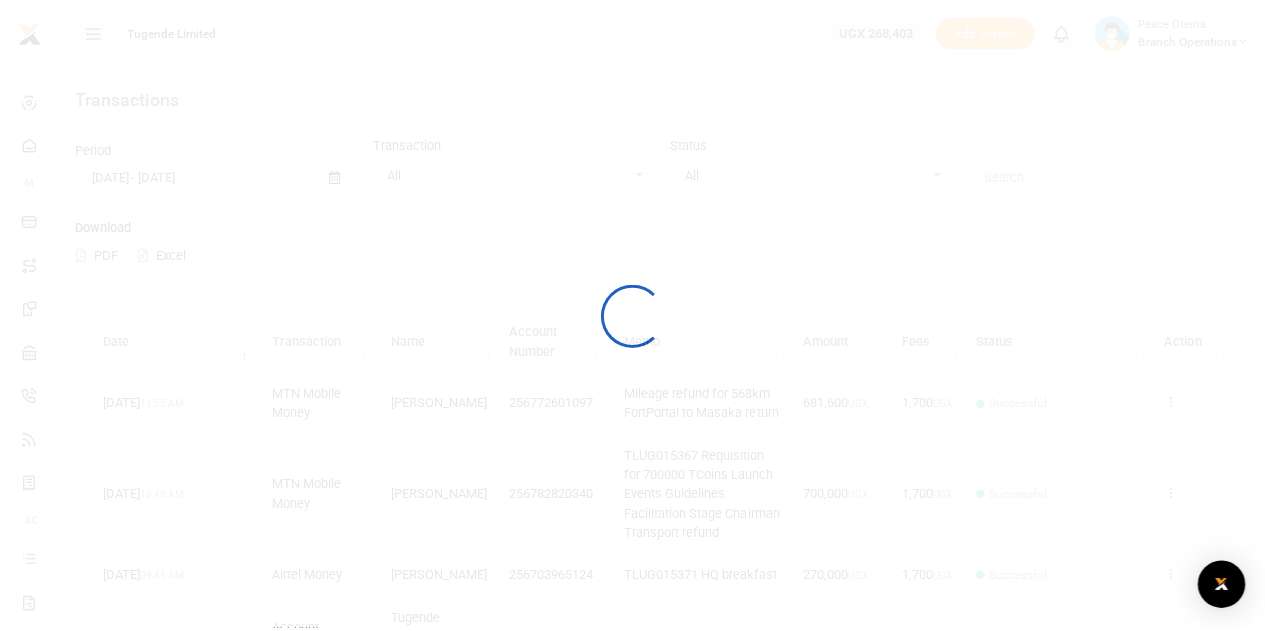 scroll, scrollTop: 0, scrollLeft: 0, axis: both 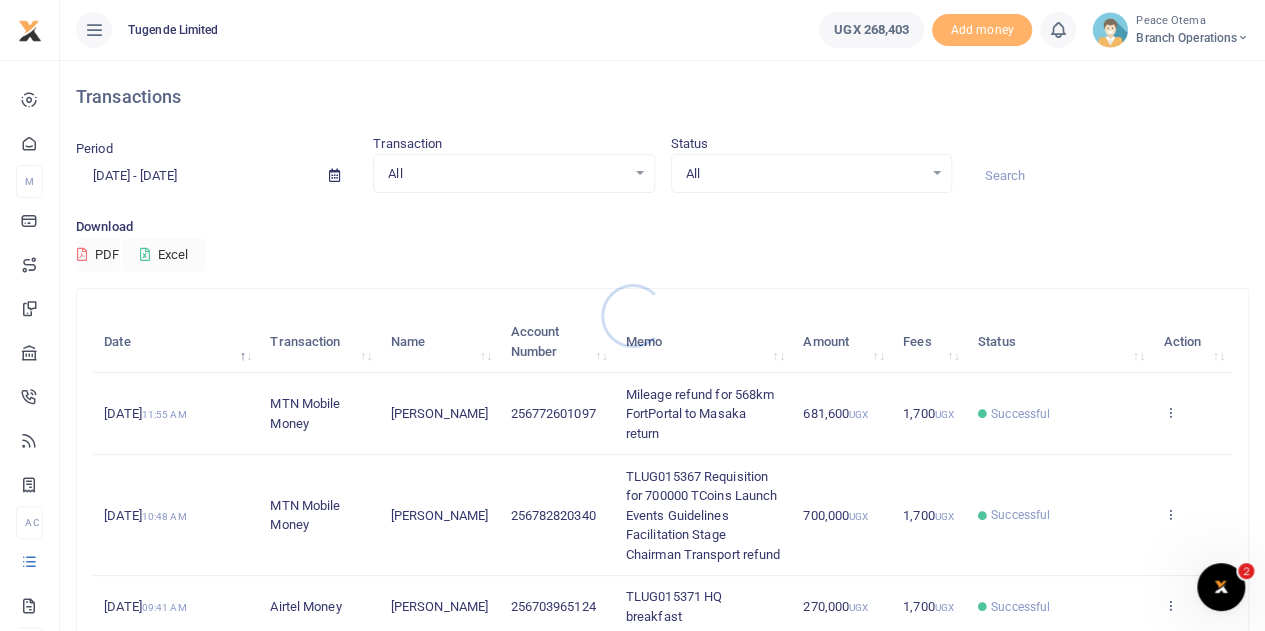 click at bounding box center (632, 315) 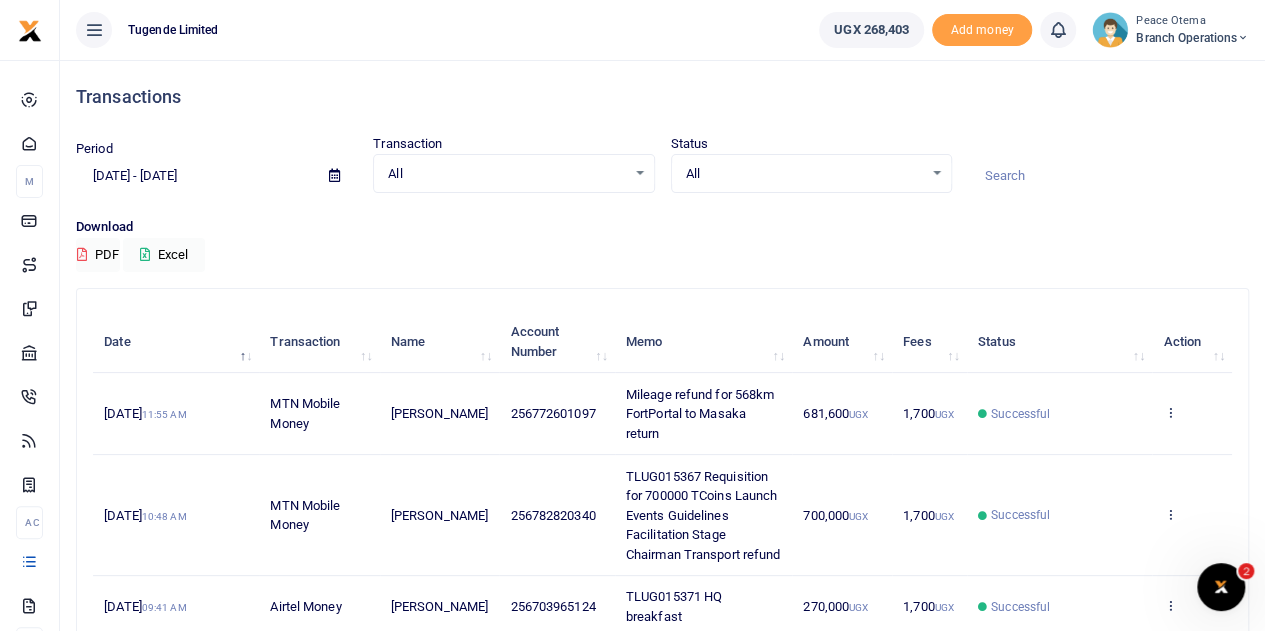 click at bounding box center (1108, 176) 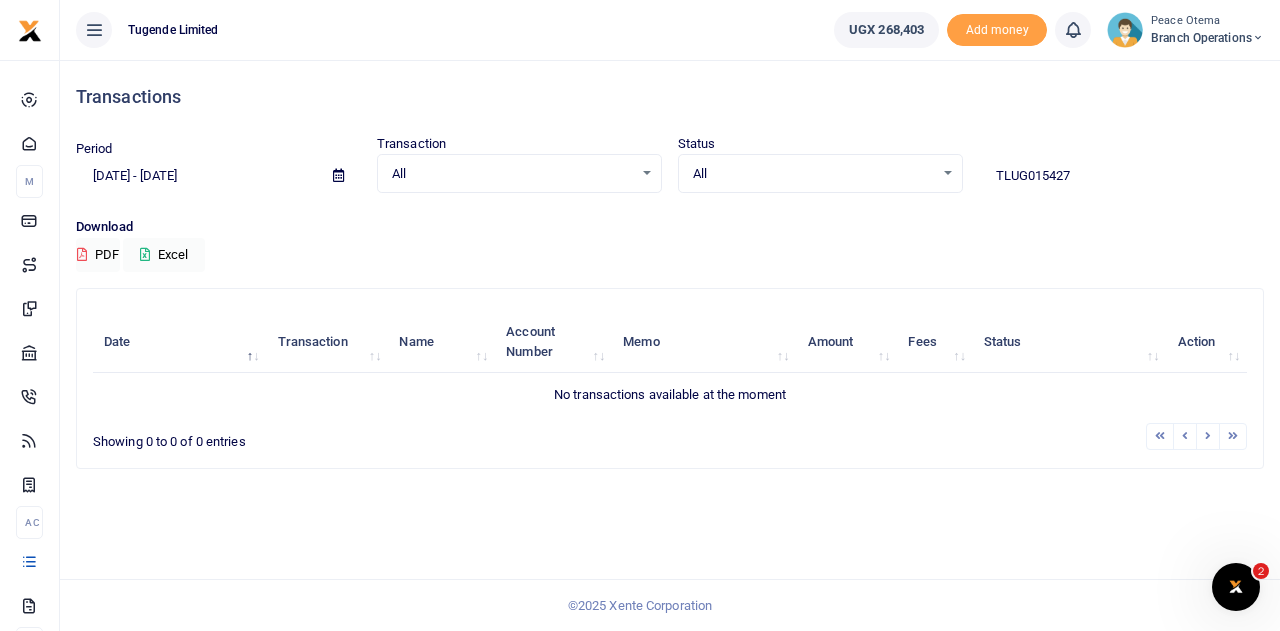 type on "TLUG015427" 